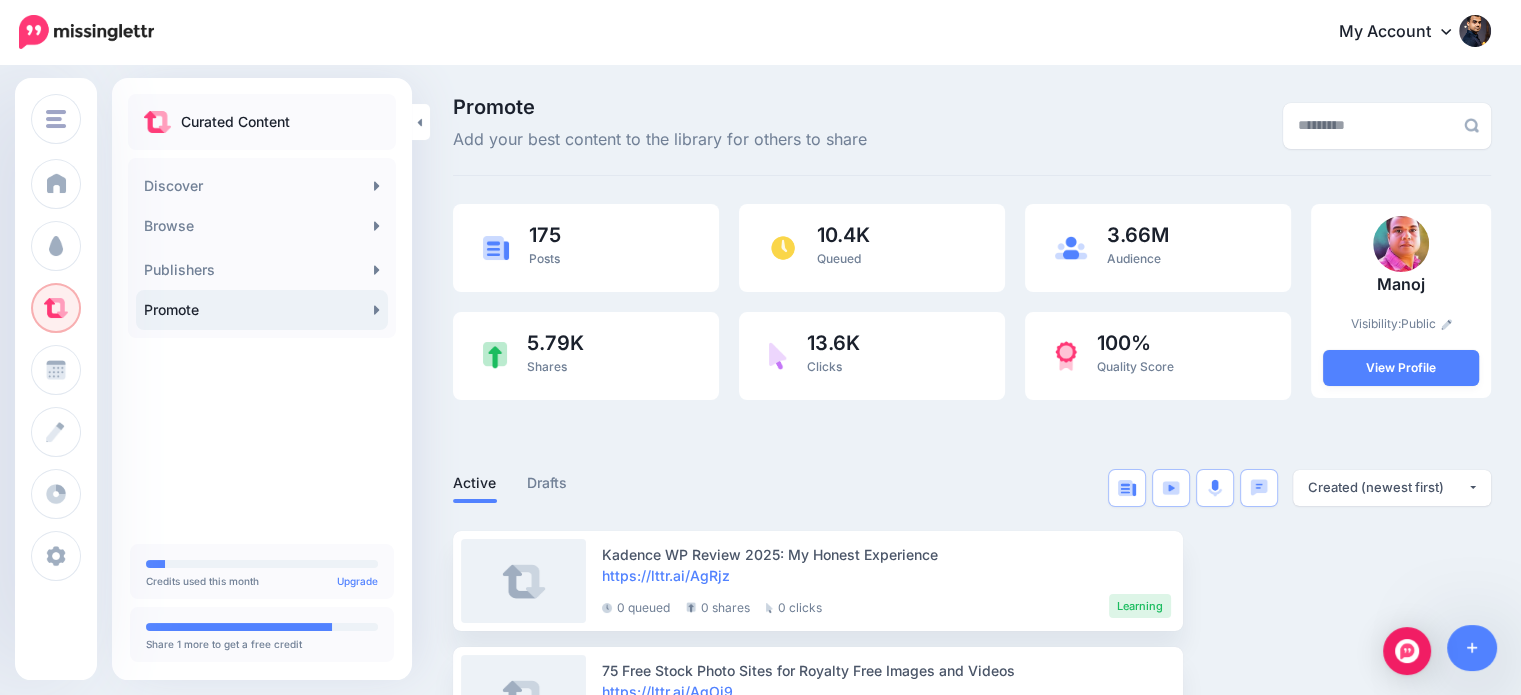 scroll, scrollTop: 0, scrollLeft: 0, axis: both 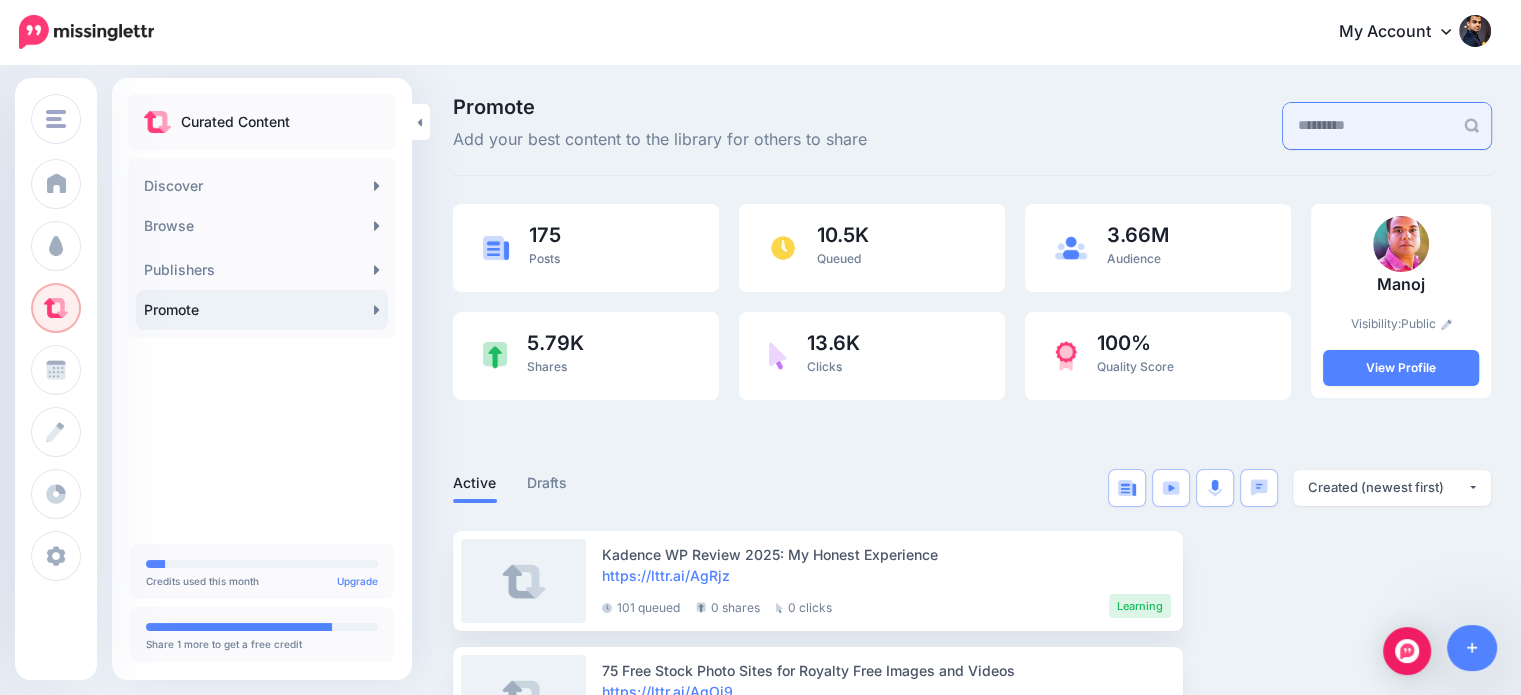 click at bounding box center [1368, 126] 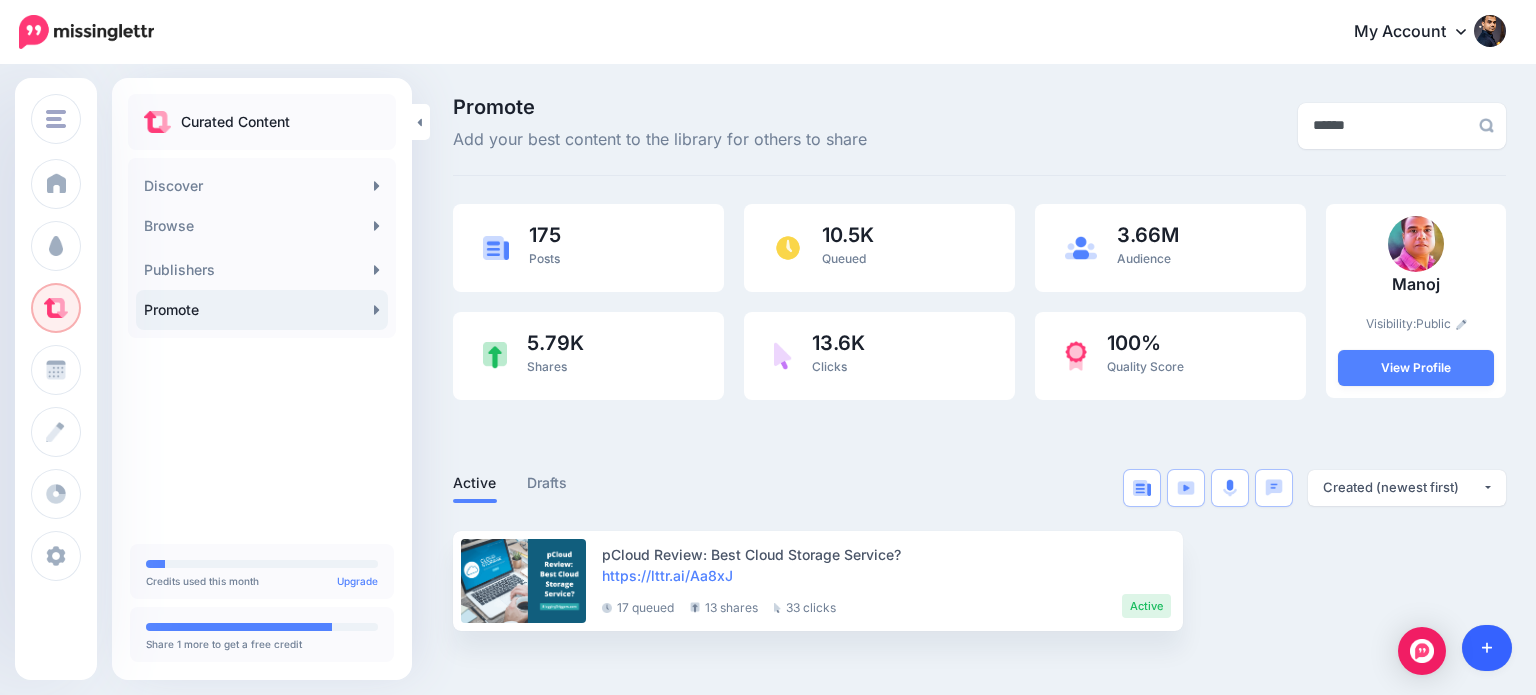 type on "******" 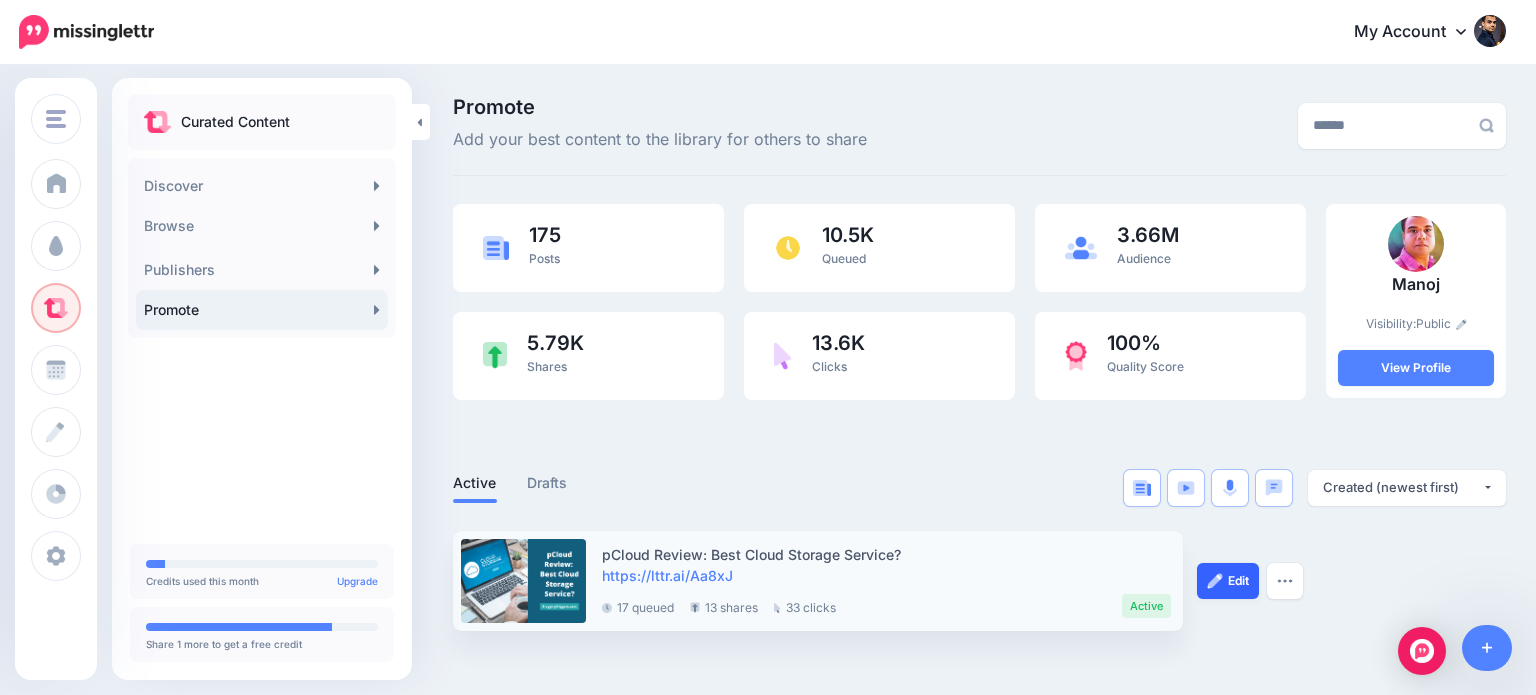 click on "Edit" at bounding box center (1228, 581) 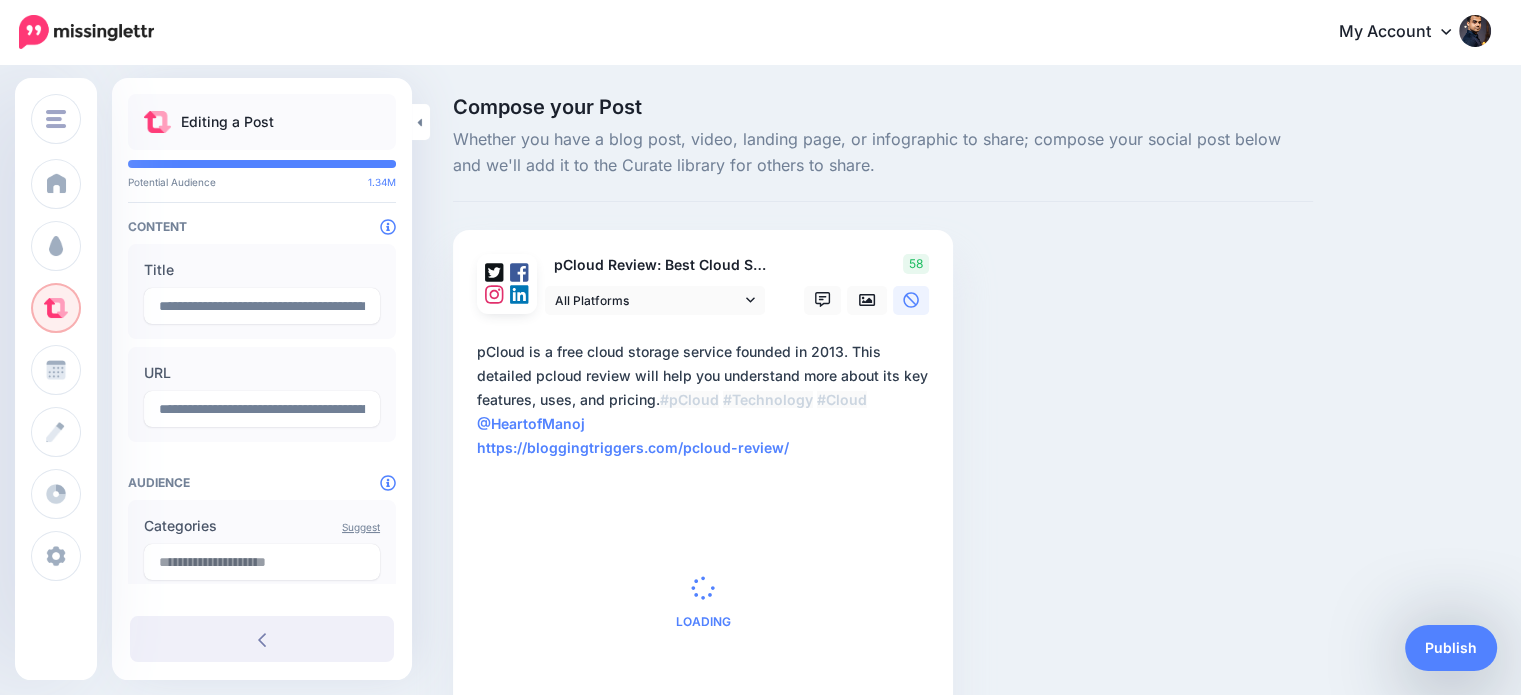 scroll, scrollTop: 0, scrollLeft: 0, axis: both 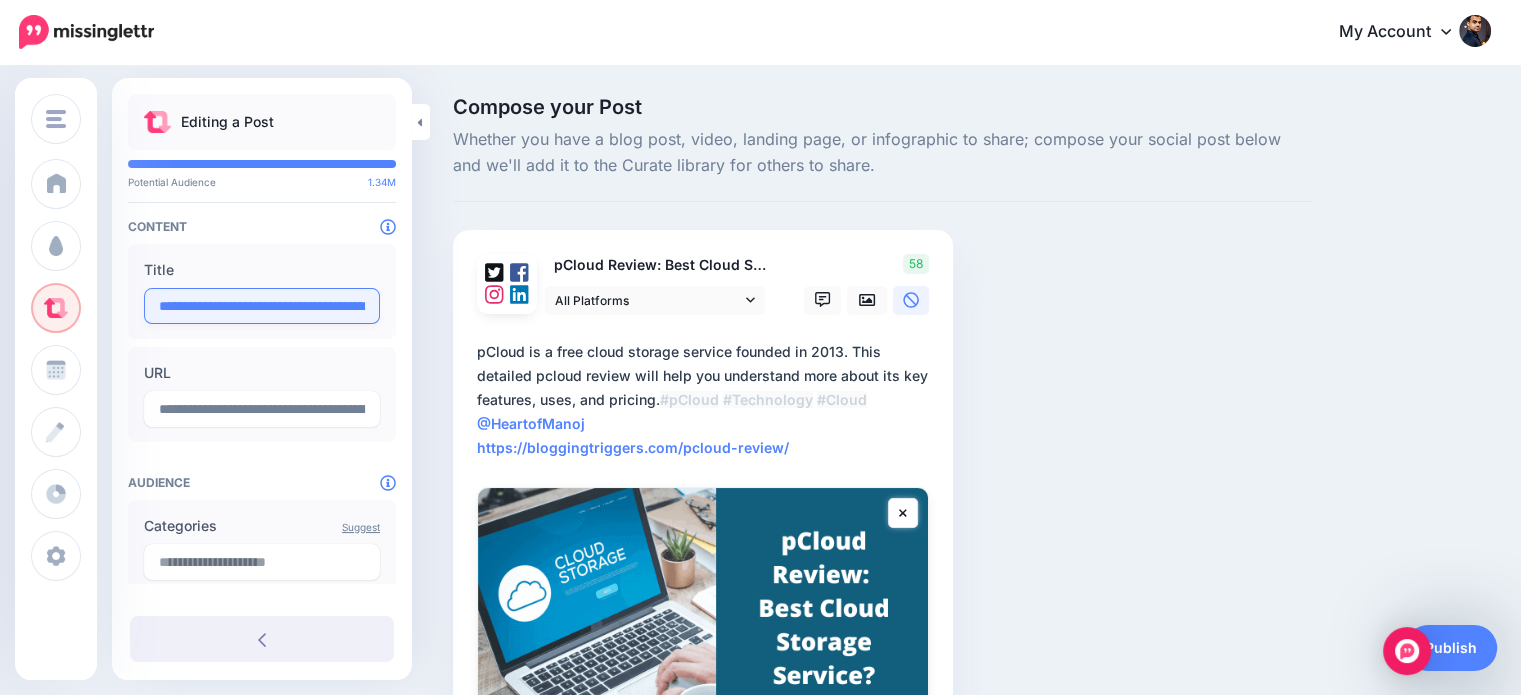click on "**********" at bounding box center [262, 306] 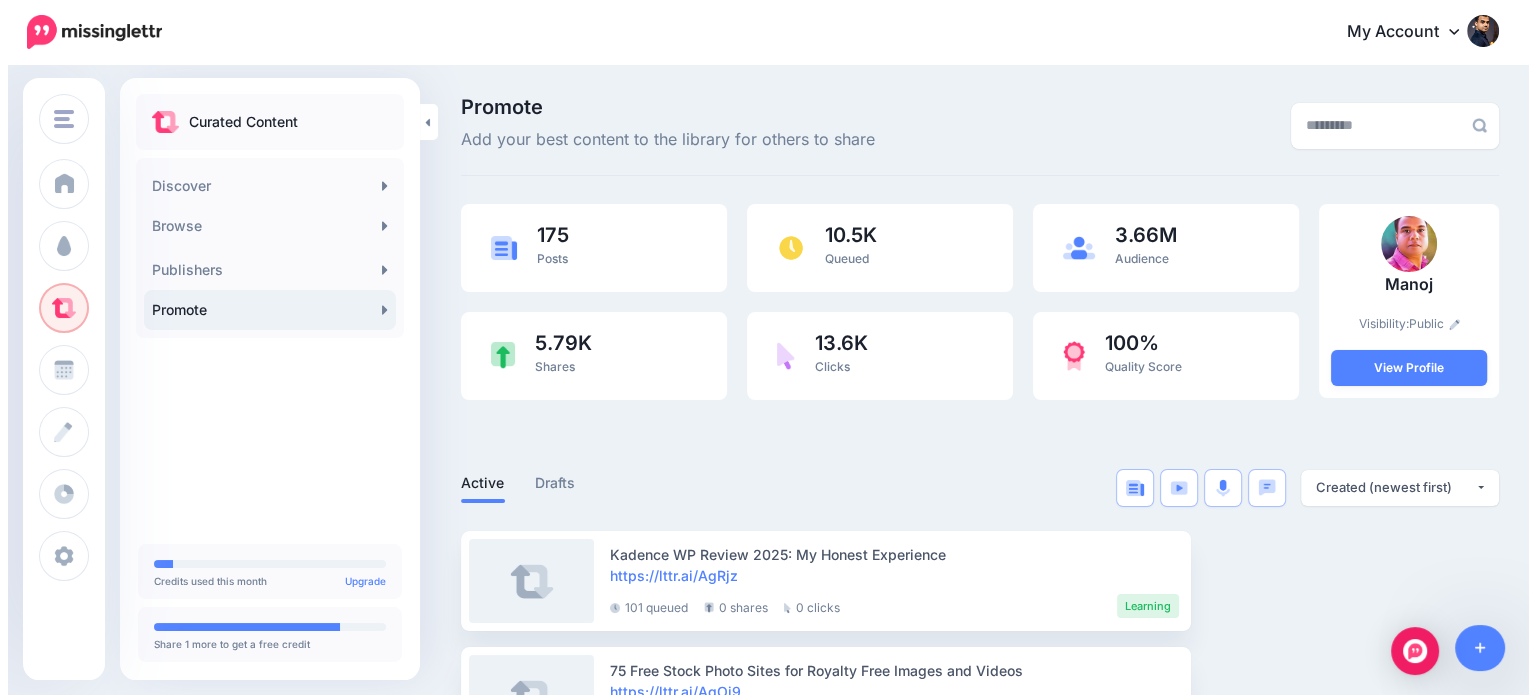 scroll, scrollTop: 0, scrollLeft: 0, axis: both 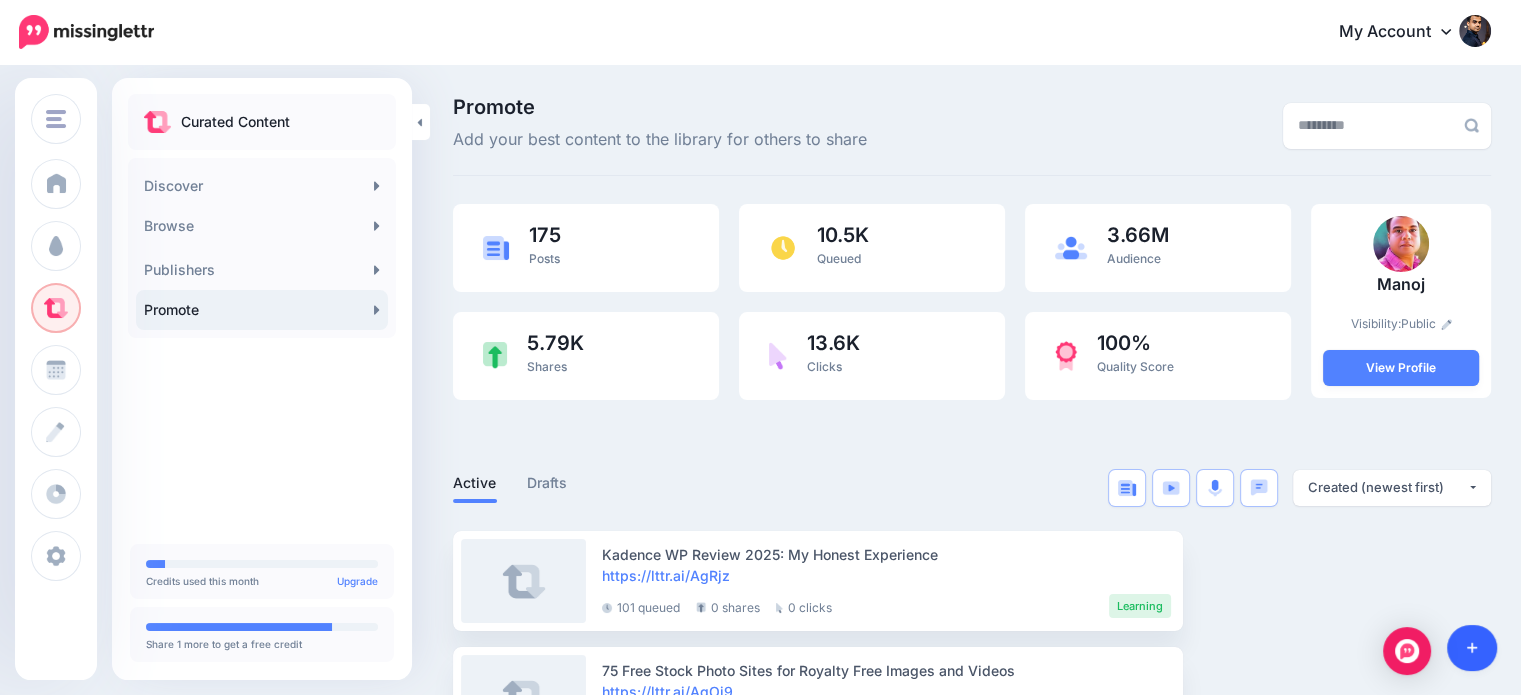 click at bounding box center [1472, 648] 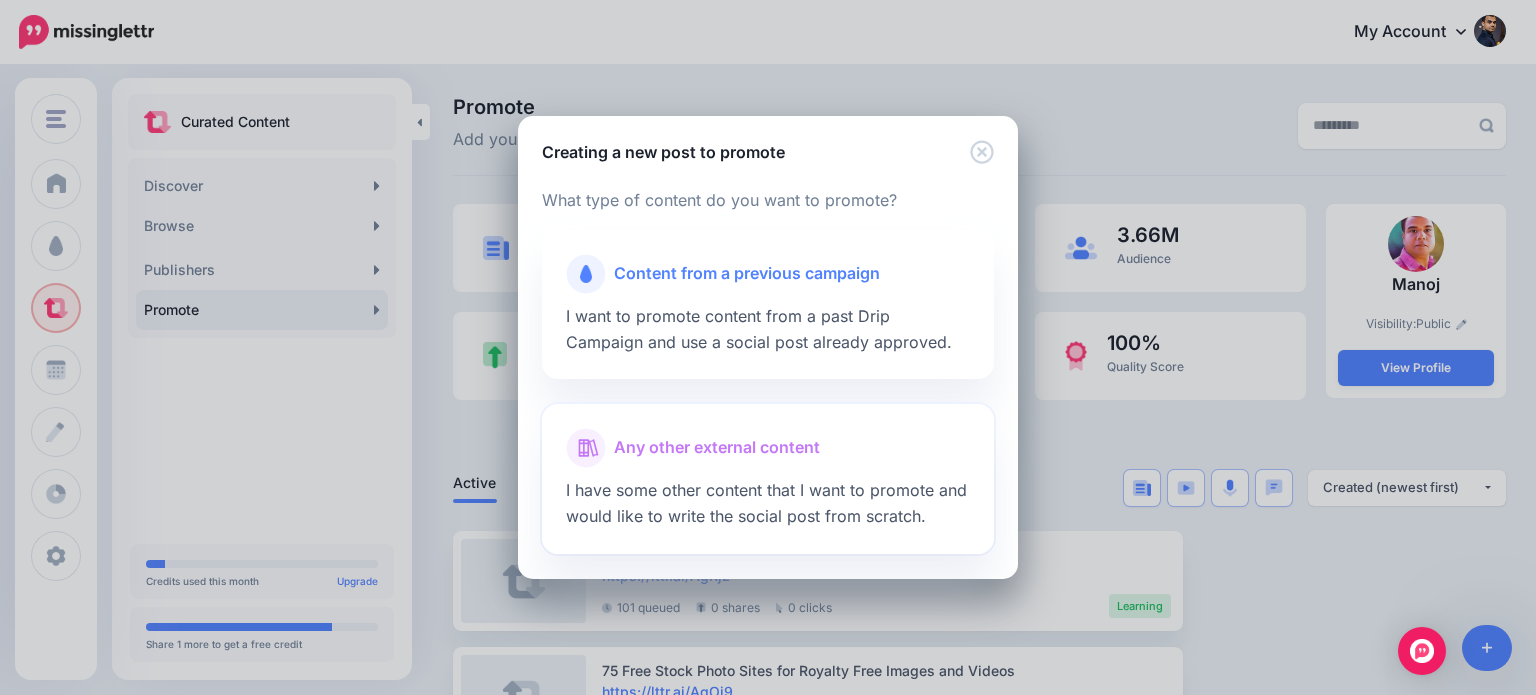 click on "Any other external content" at bounding box center [717, 448] 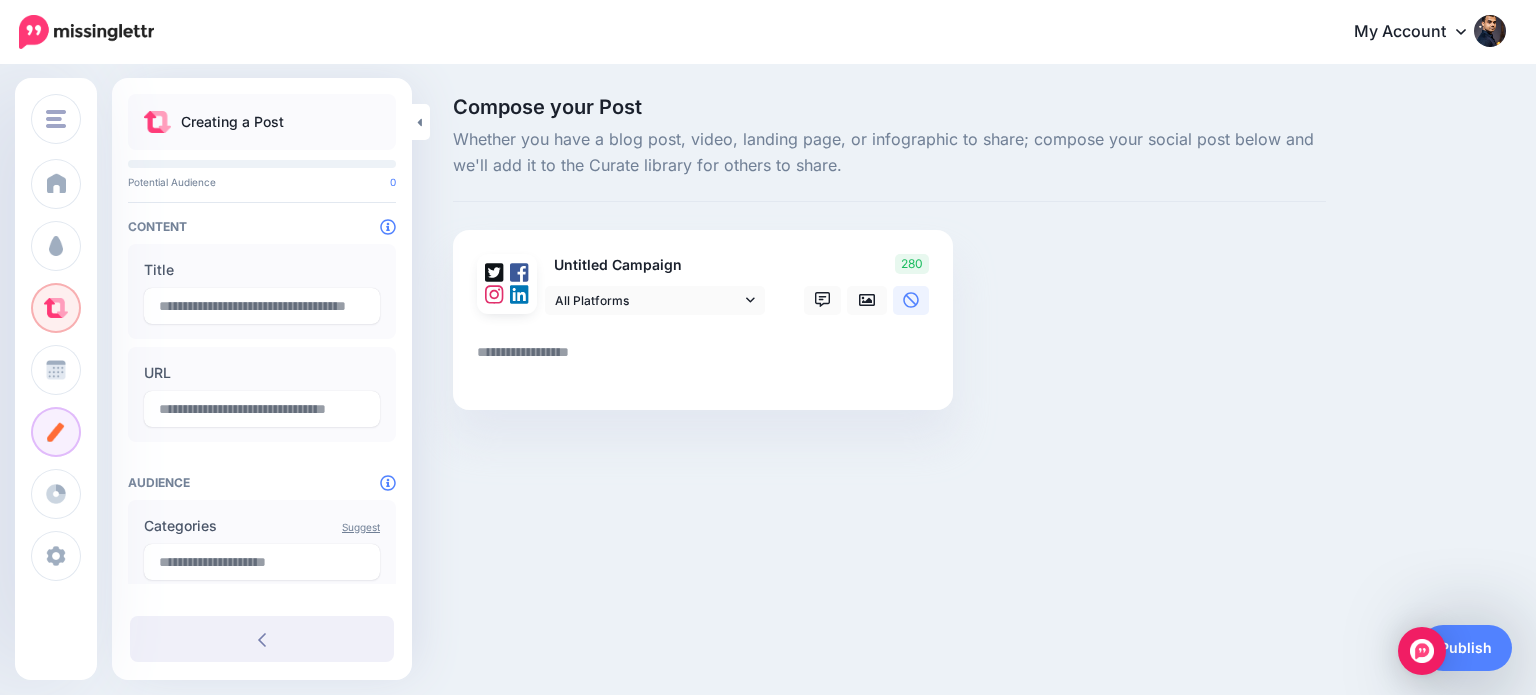 scroll, scrollTop: 0, scrollLeft: 0, axis: both 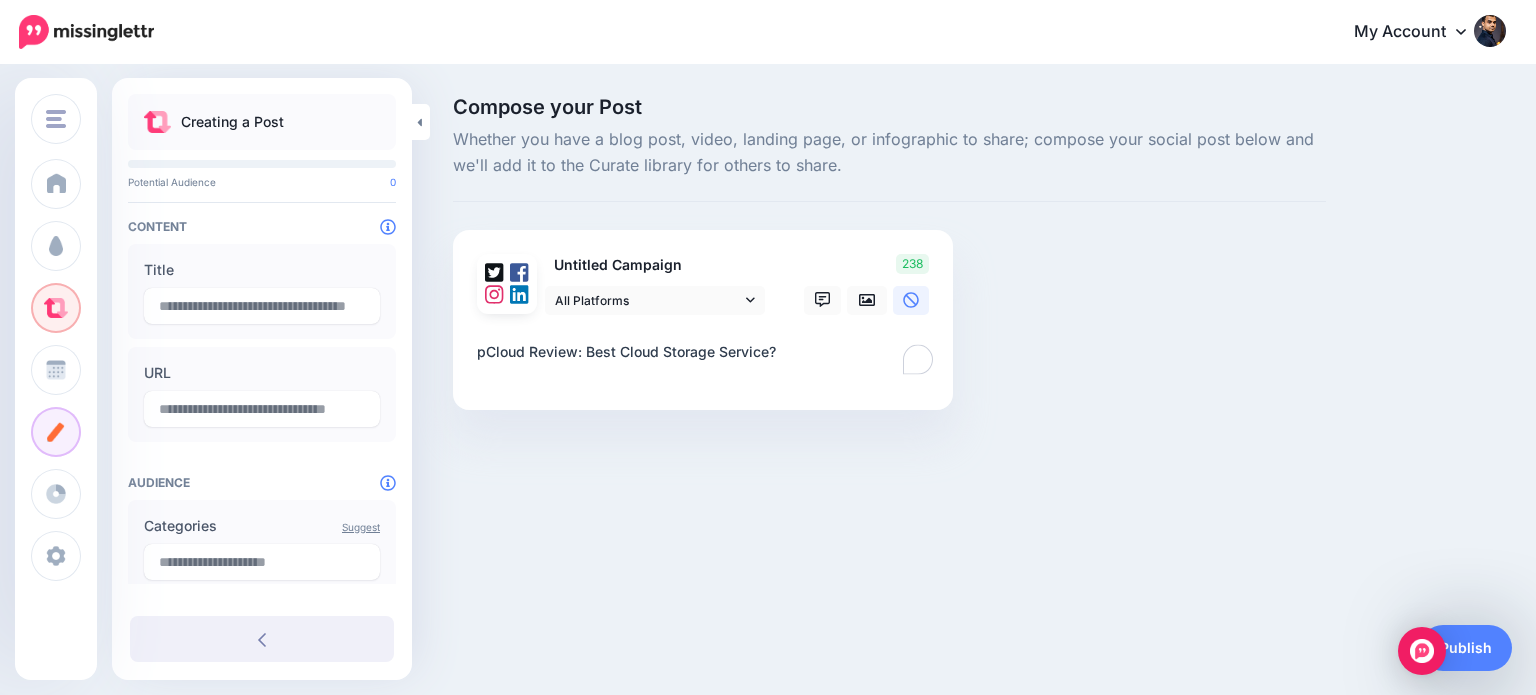 type on "**********" 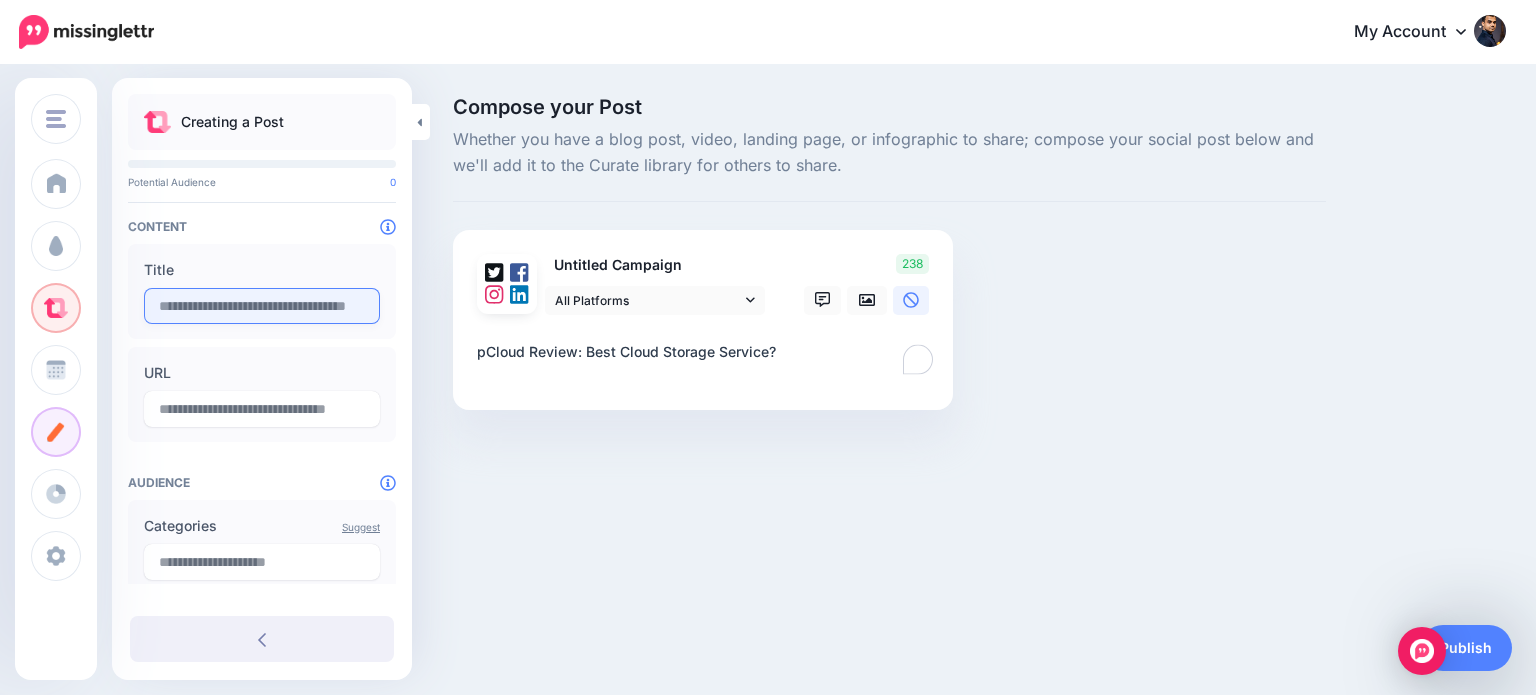 click at bounding box center (262, 306) 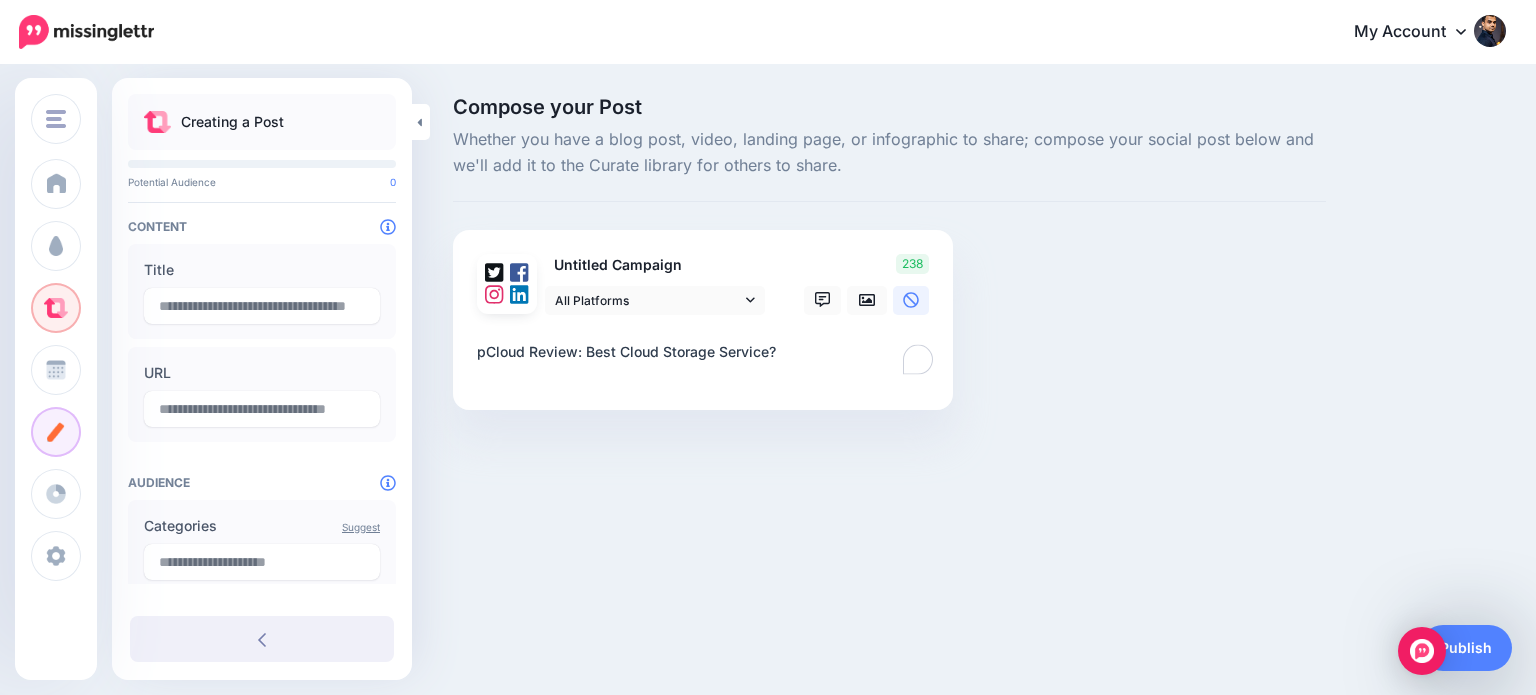 paste on "**********" 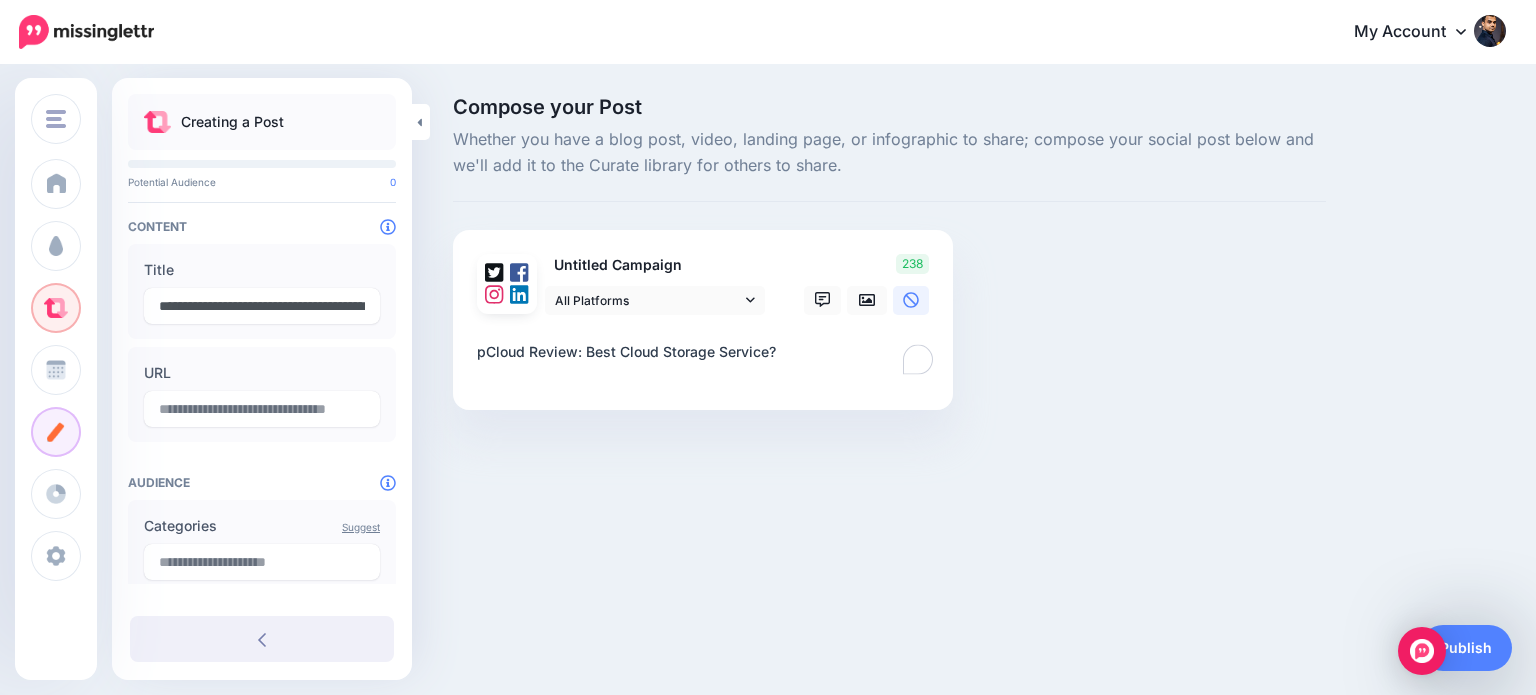 scroll, scrollTop: 0, scrollLeft: 101, axis: horizontal 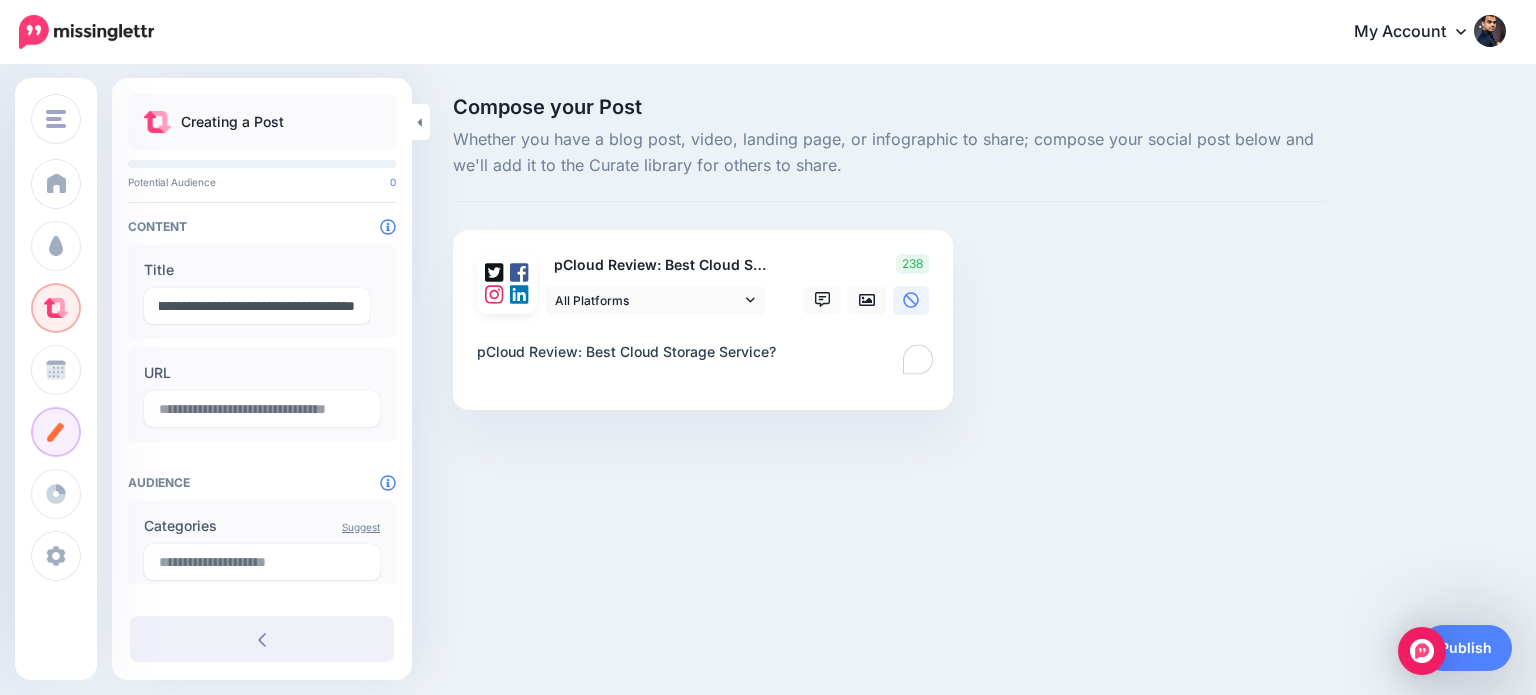 type on "**********" 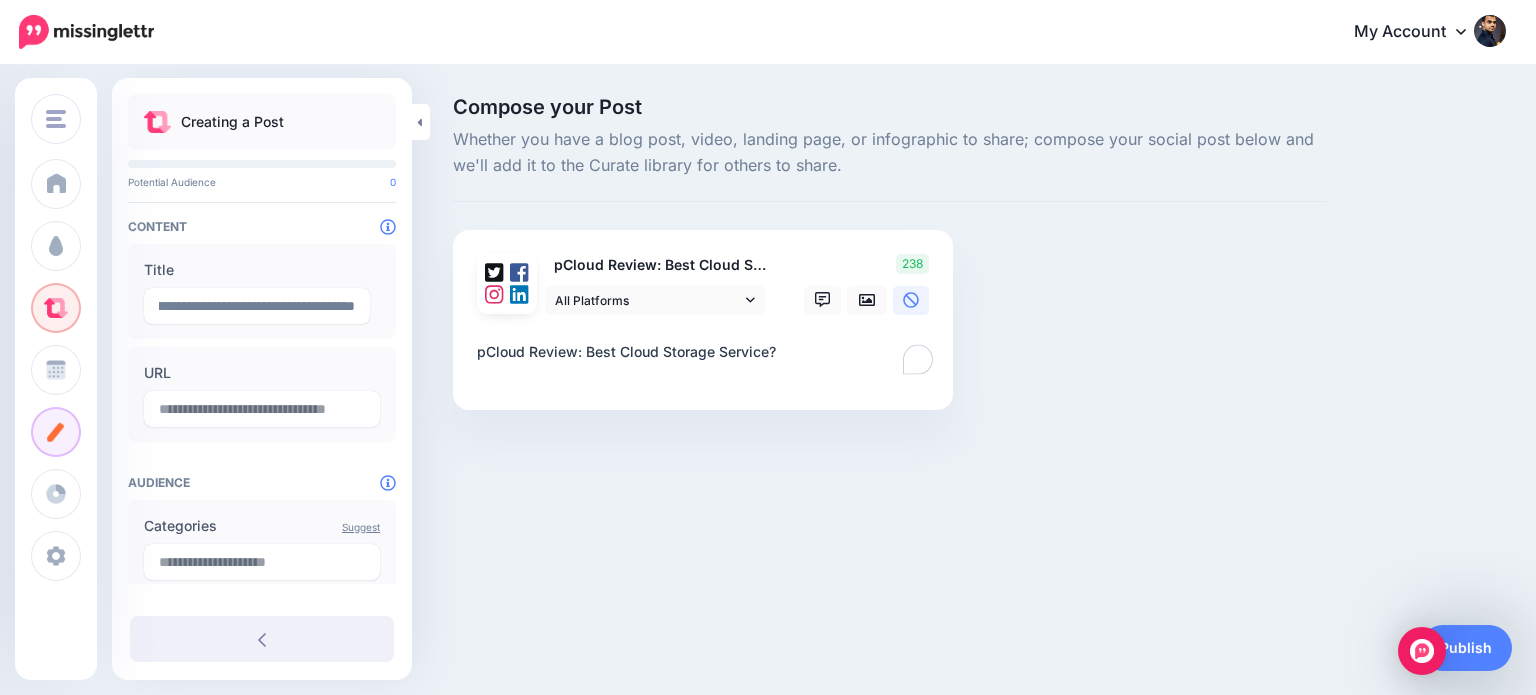scroll, scrollTop: 0, scrollLeft: 0, axis: both 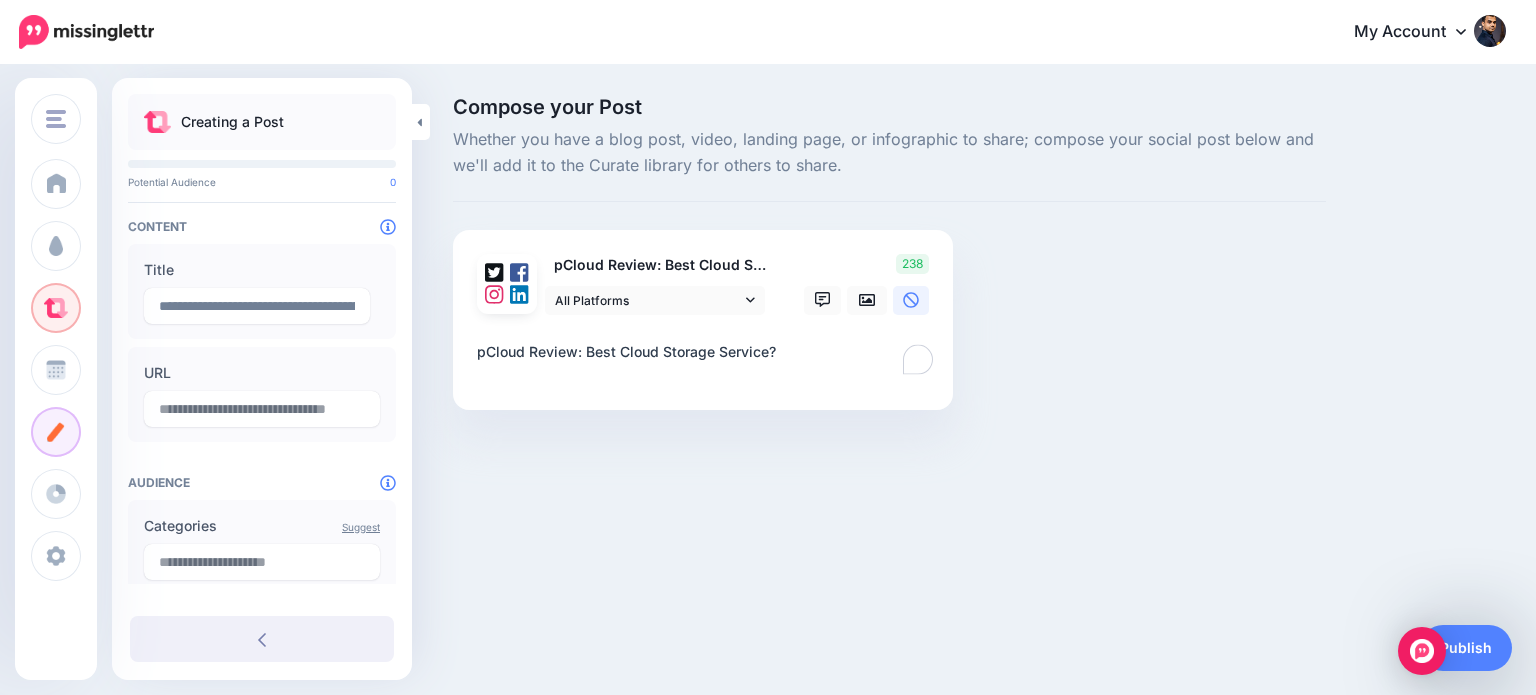 drag, startPoint x: 476, startPoint y: 347, endPoint x: 848, endPoint y: 352, distance: 372.0336 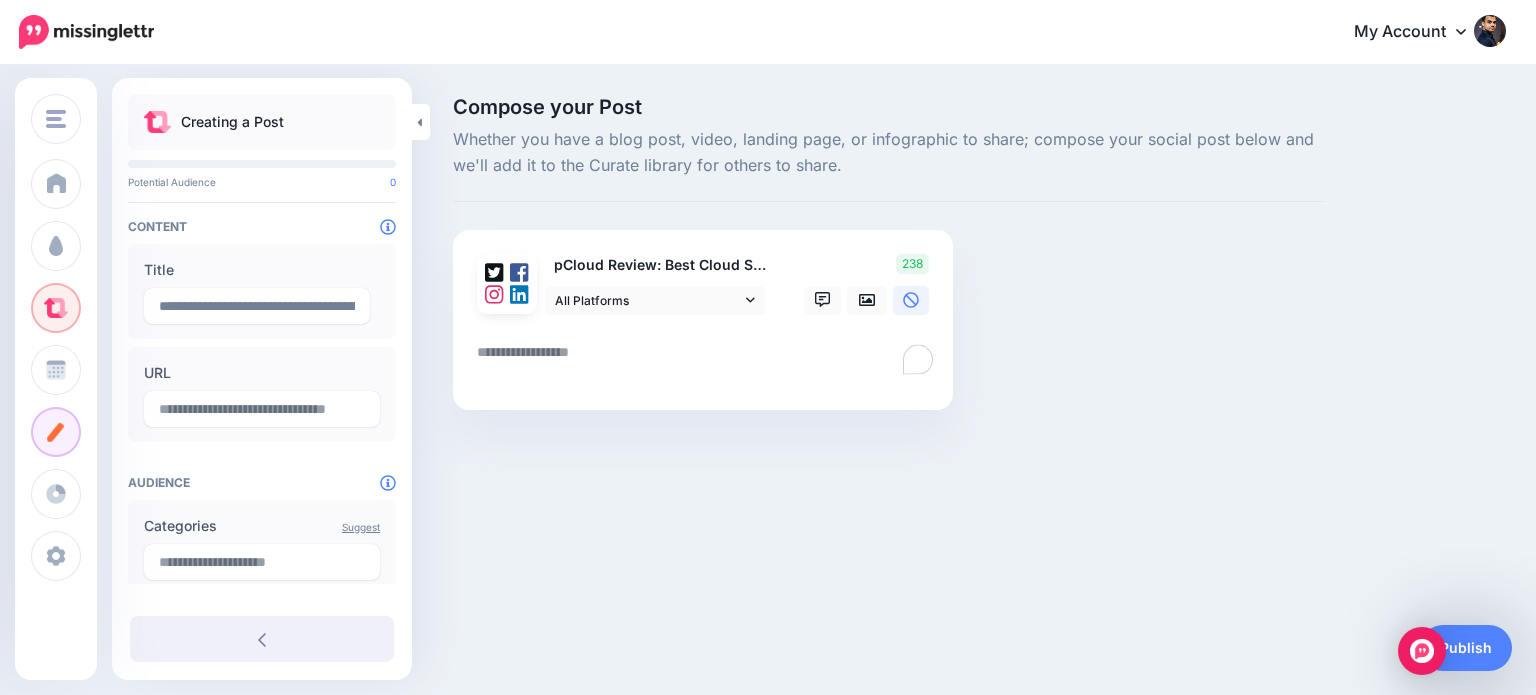 paste on "**********" 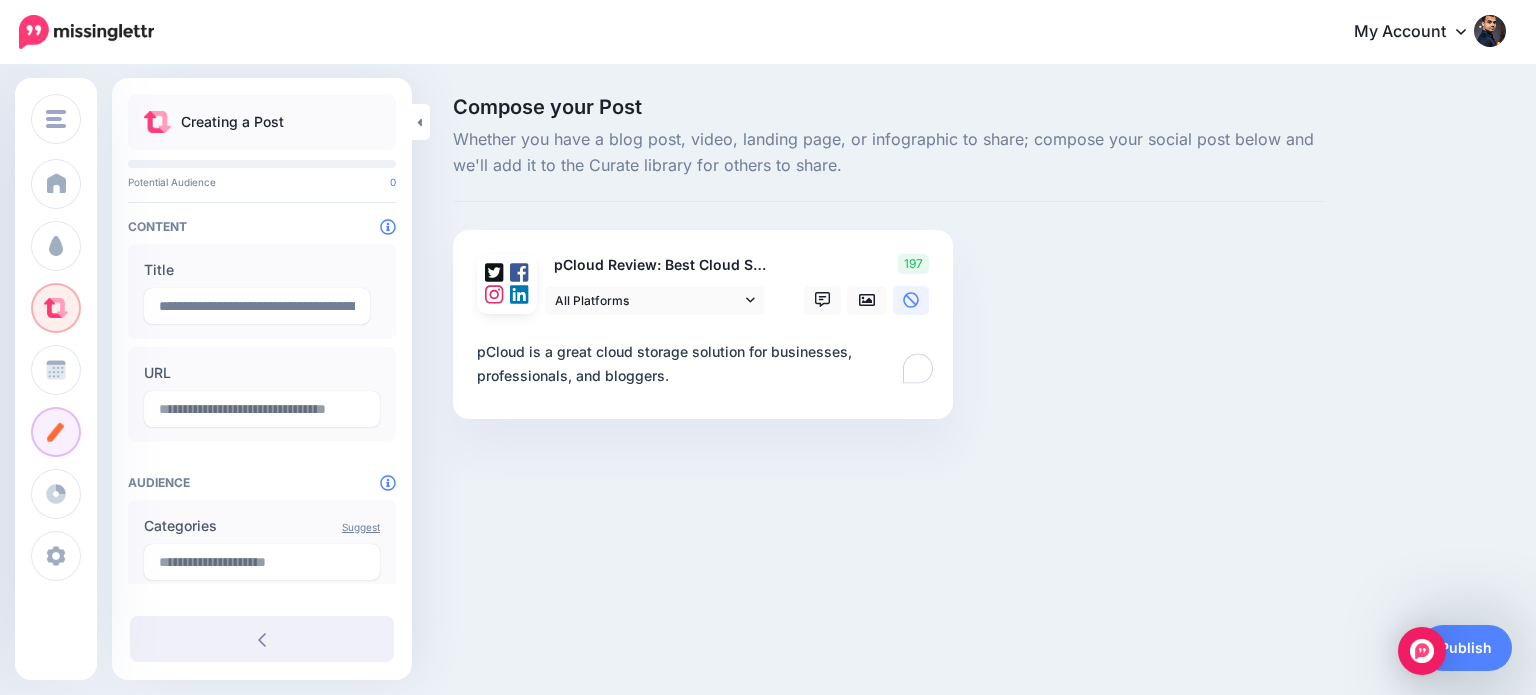 click on "**********" at bounding box center (707, 364) 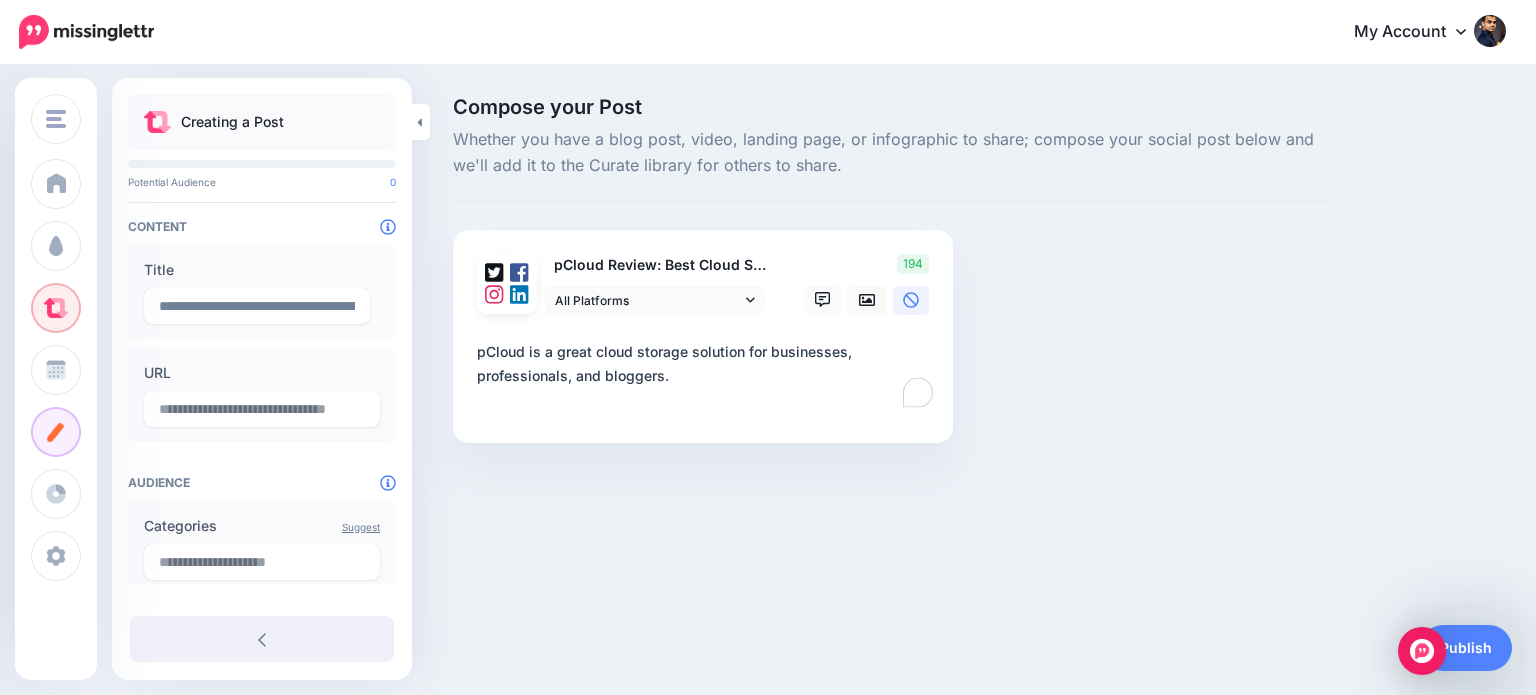 paste on "**********" 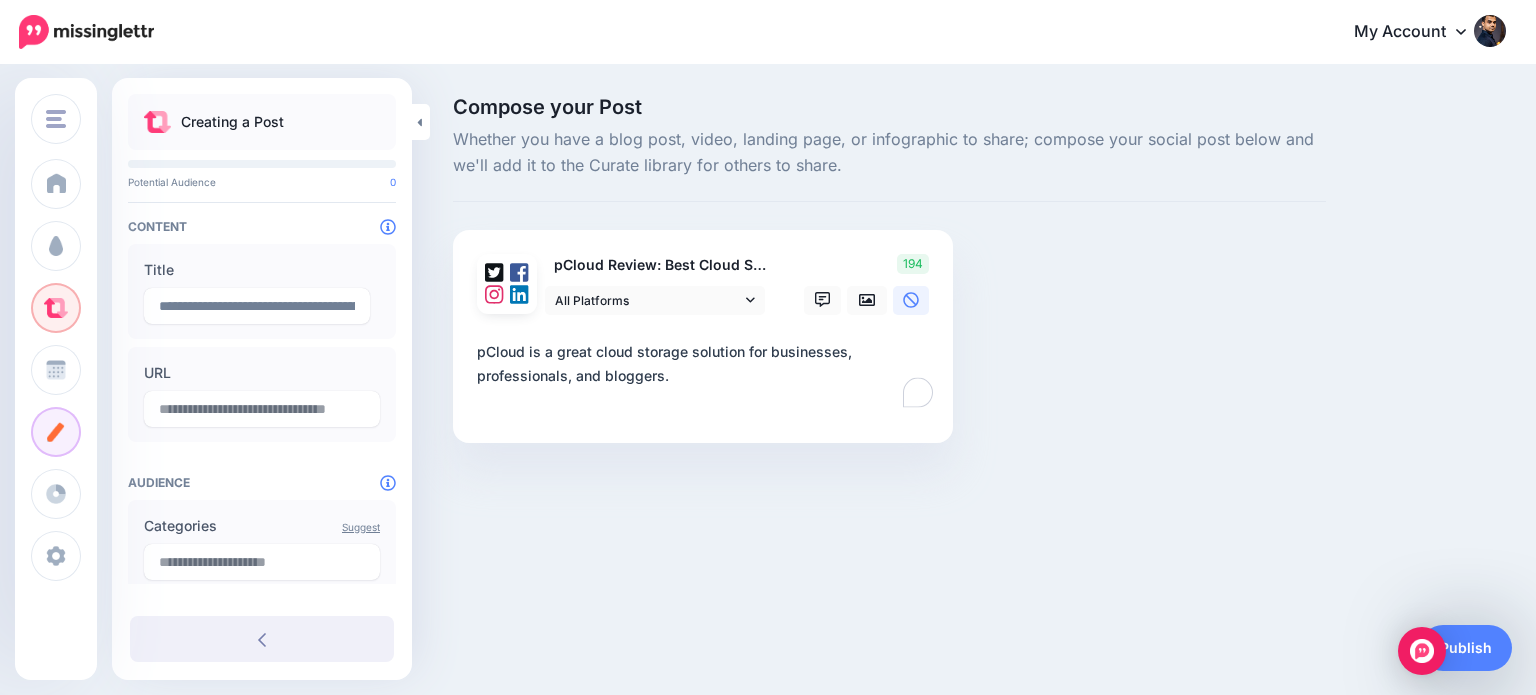 type on "**********" 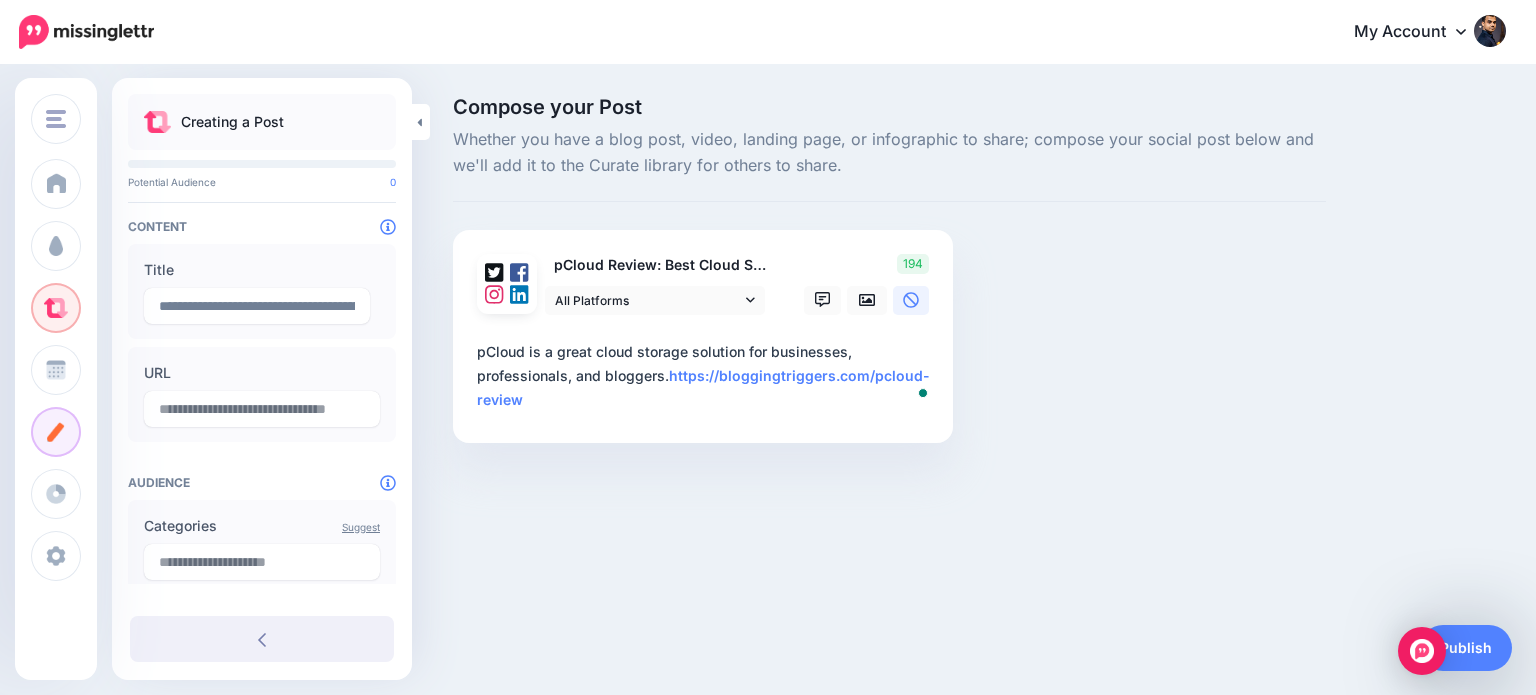 type on "**********" 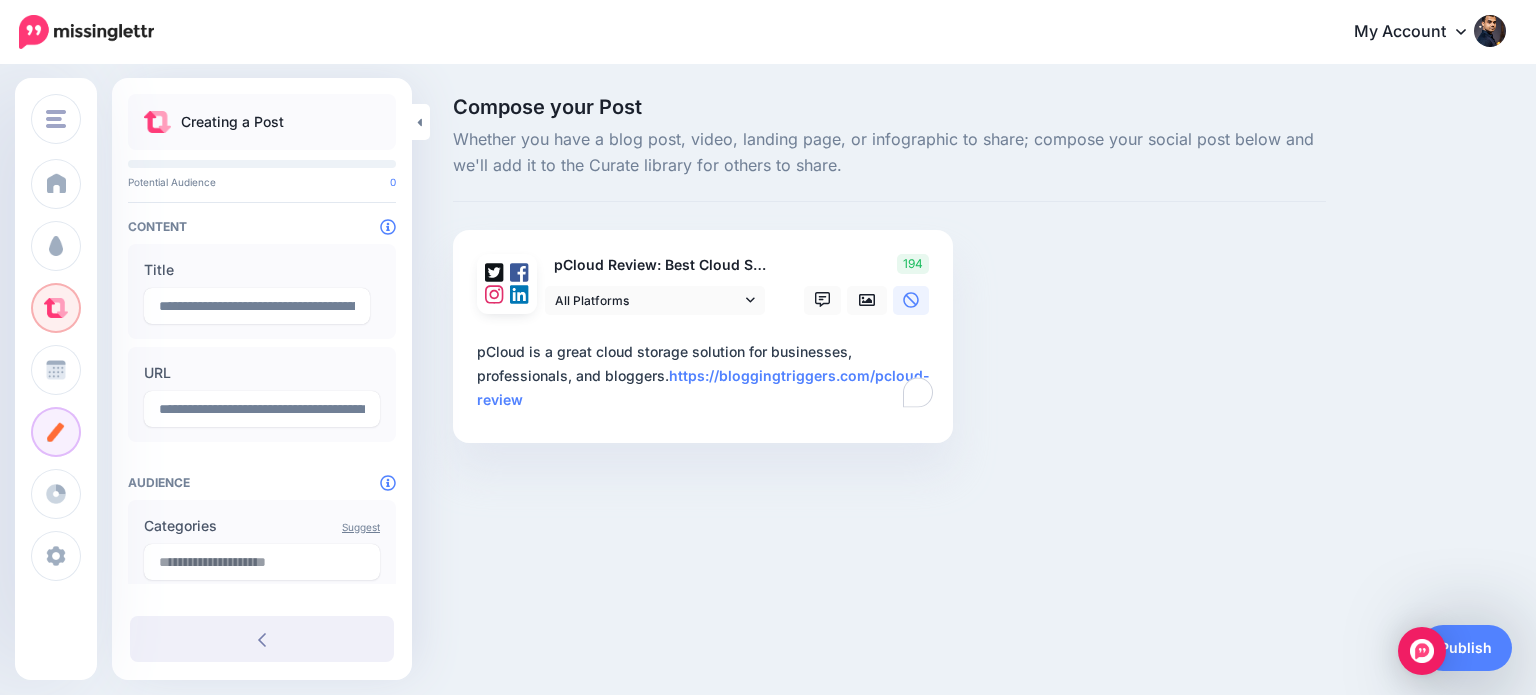 click on "**********" at bounding box center (707, 376) 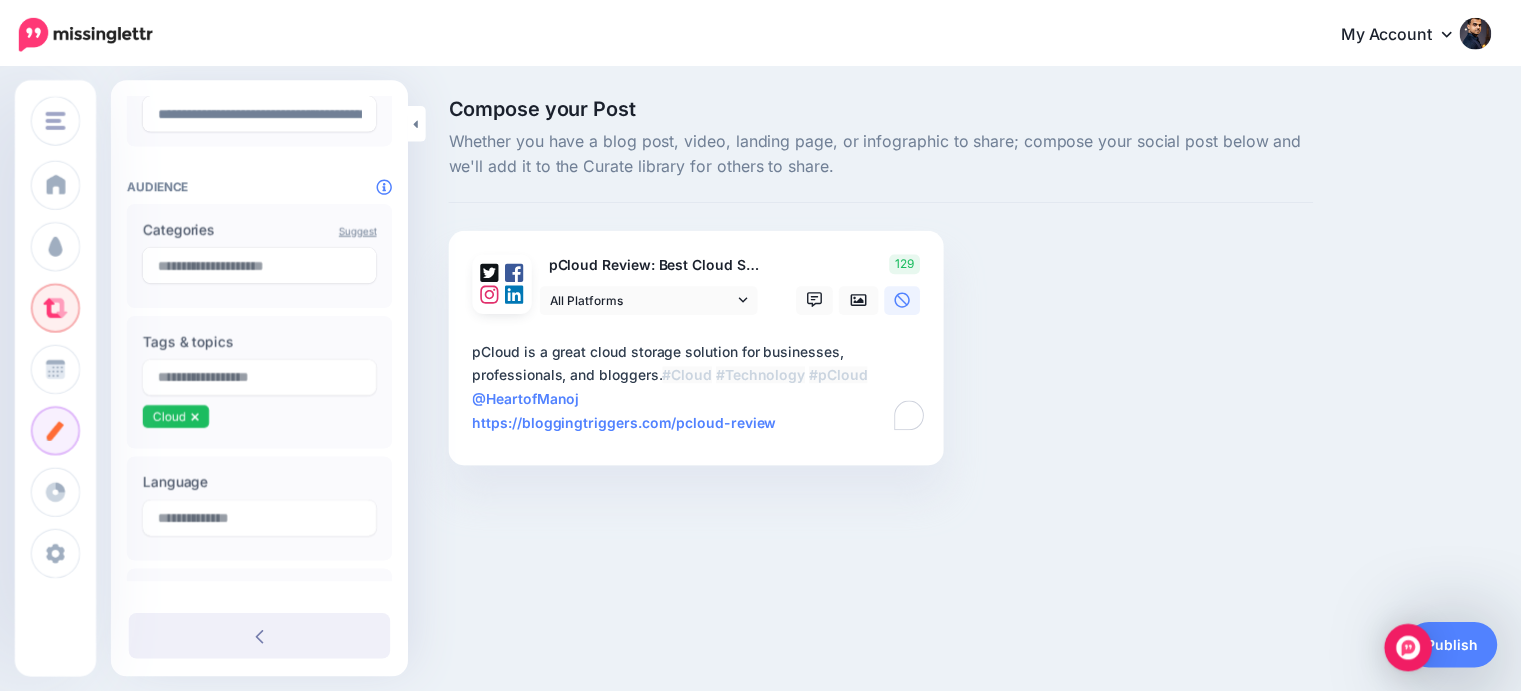 scroll, scrollTop: 316, scrollLeft: 0, axis: vertical 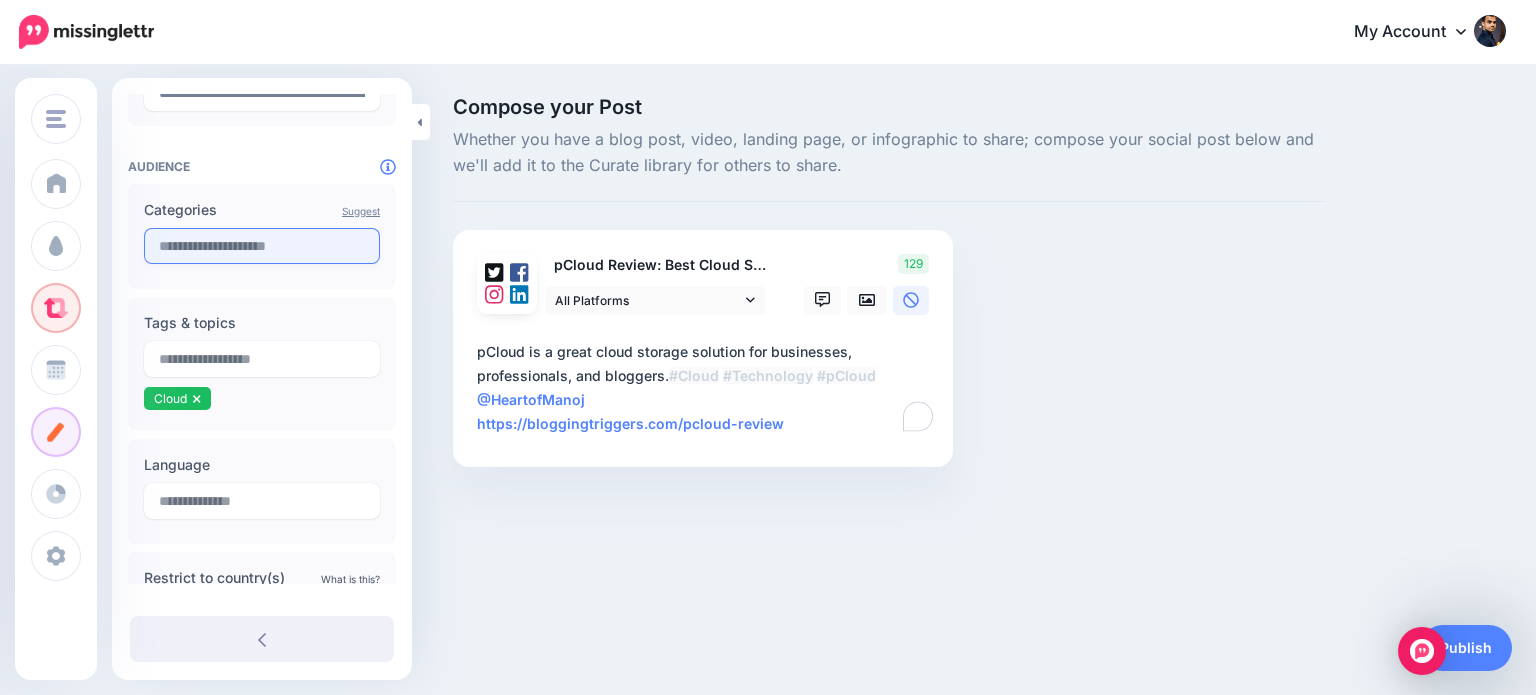type on "**********" 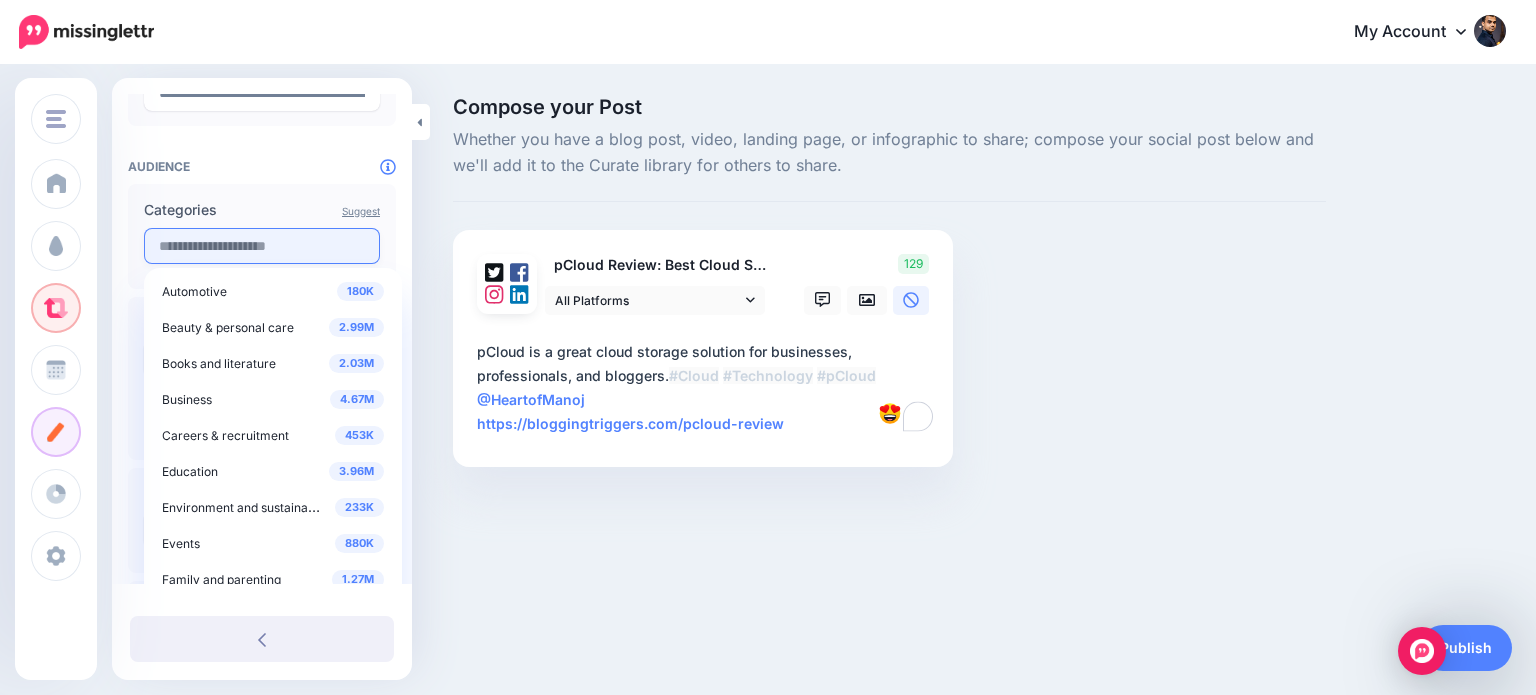 click at bounding box center [262, 246] 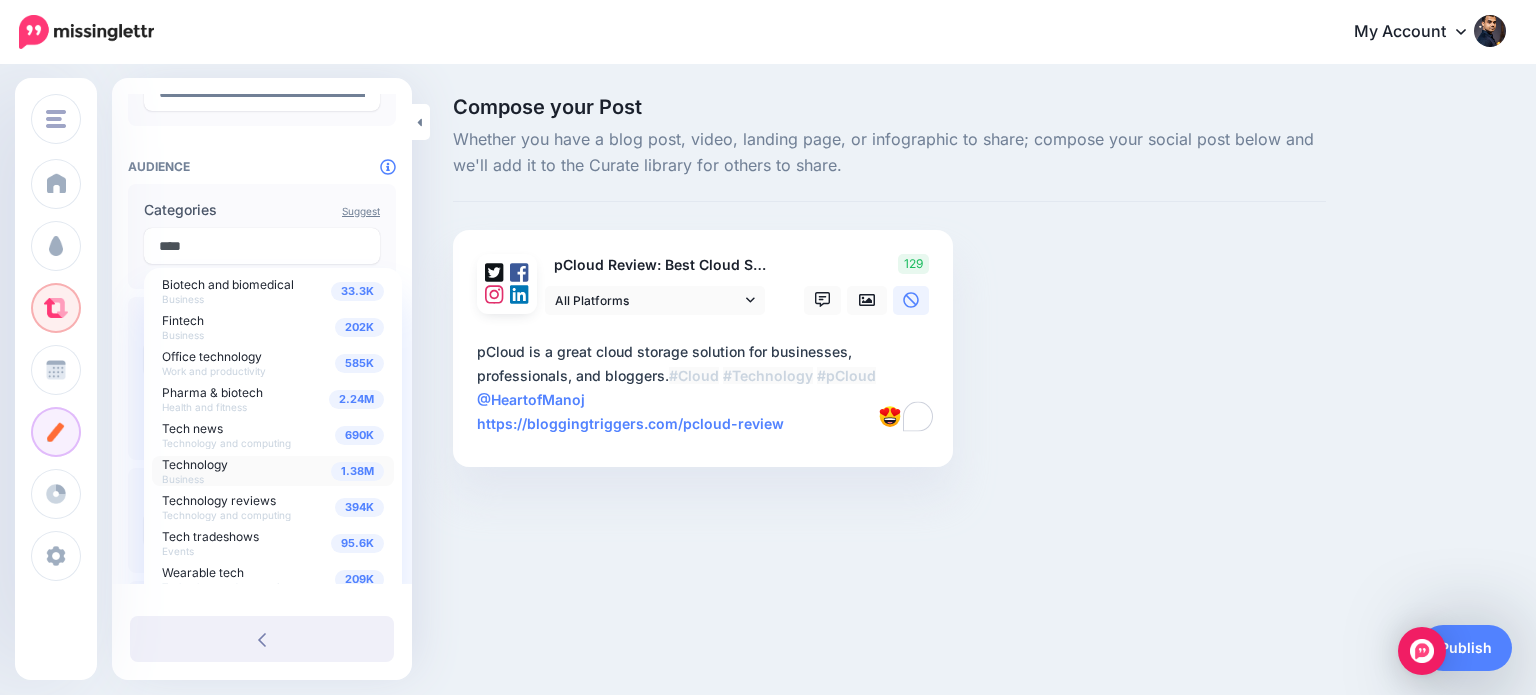 type on "****" 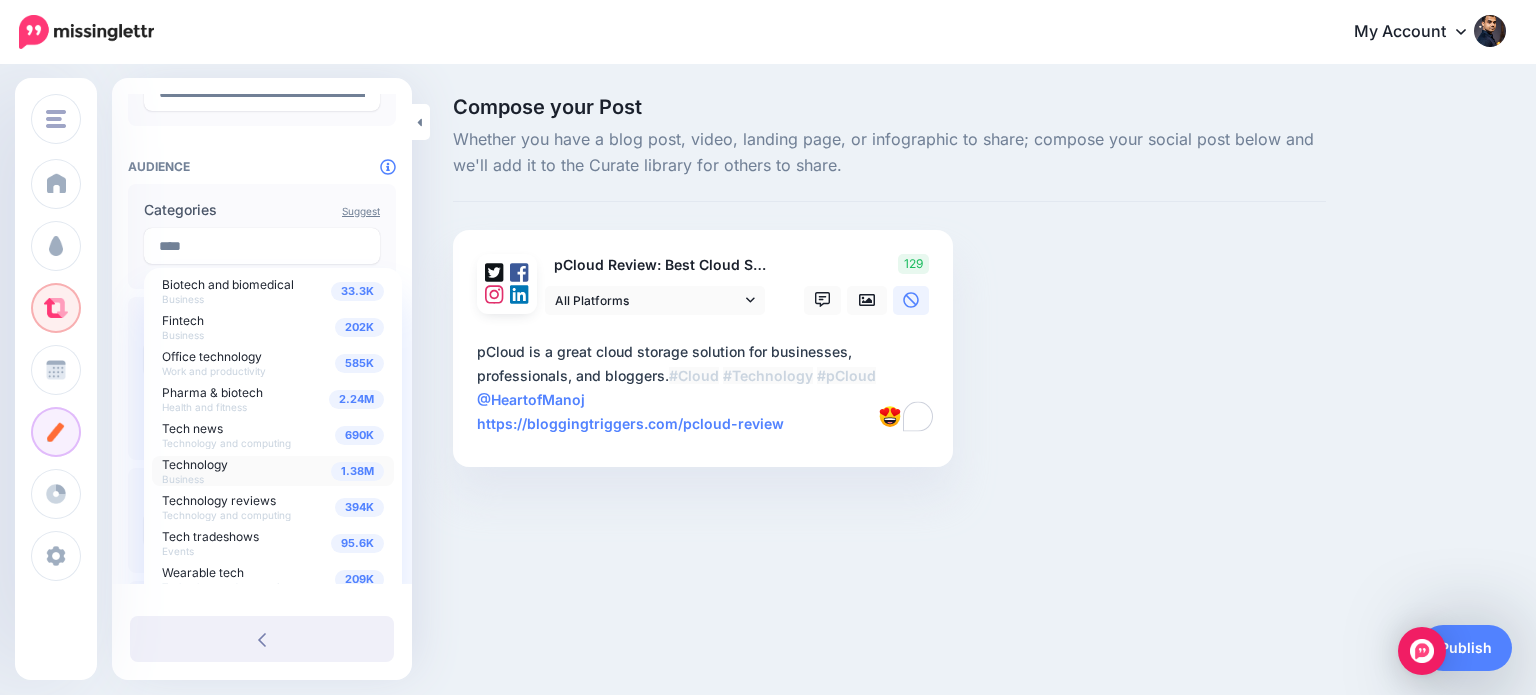 click on "Technology" at bounding box center [195, 464] 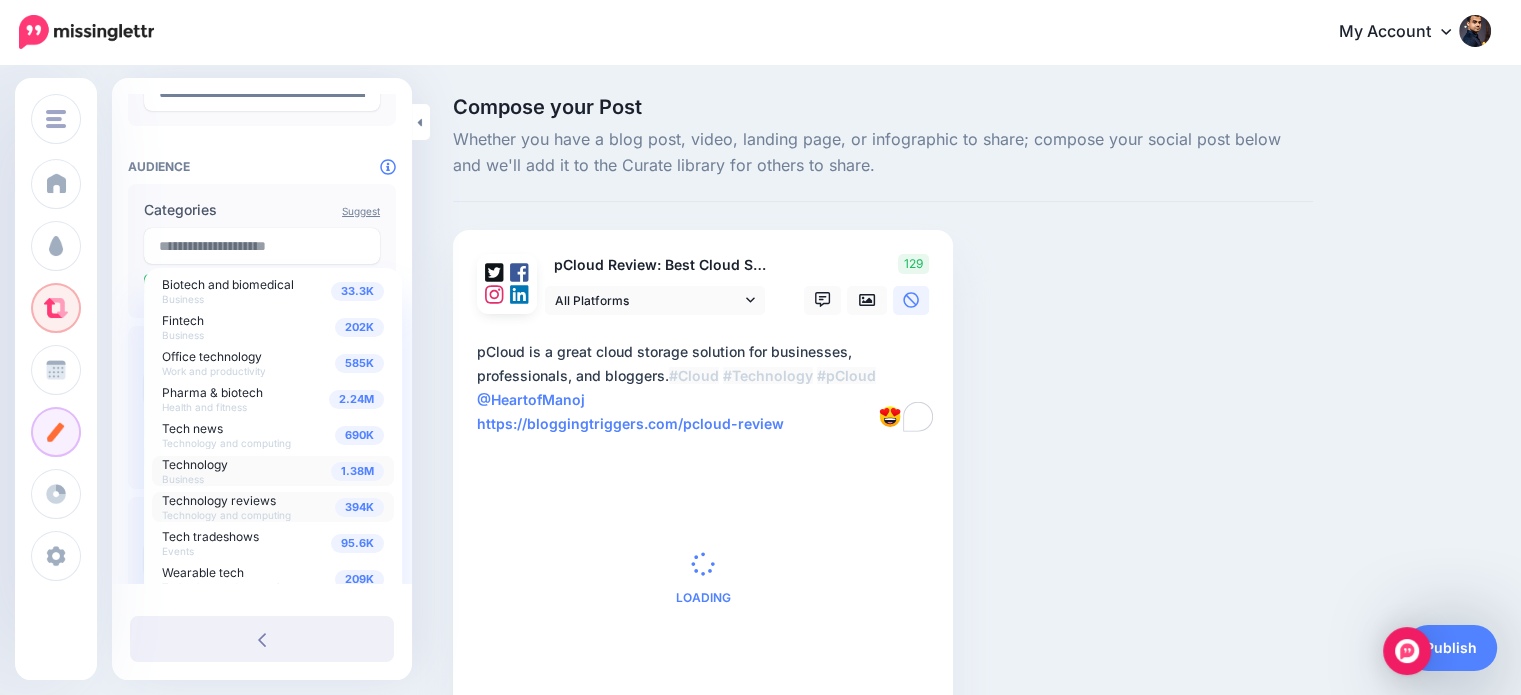 click on "Technology reviews" at bounding box center [219, 500] 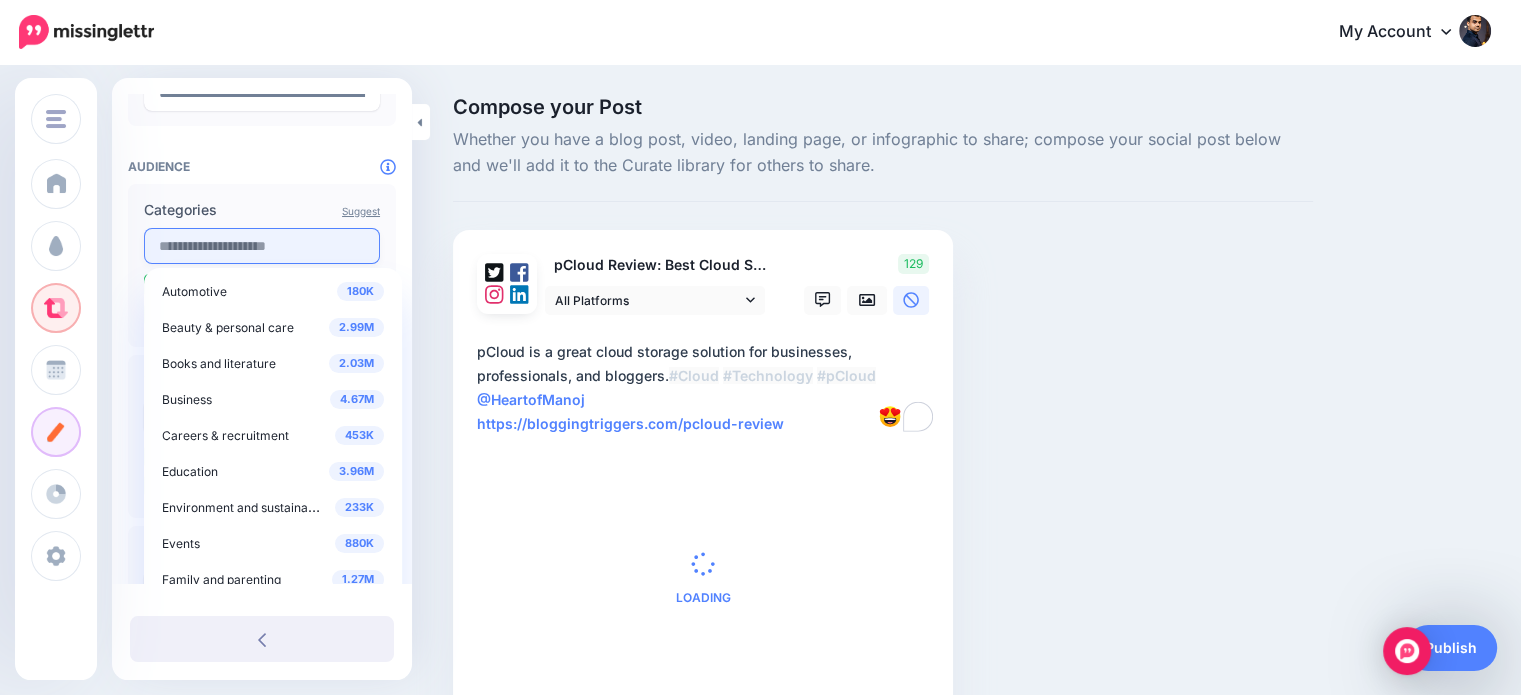 click at bounding box center (262, 246) 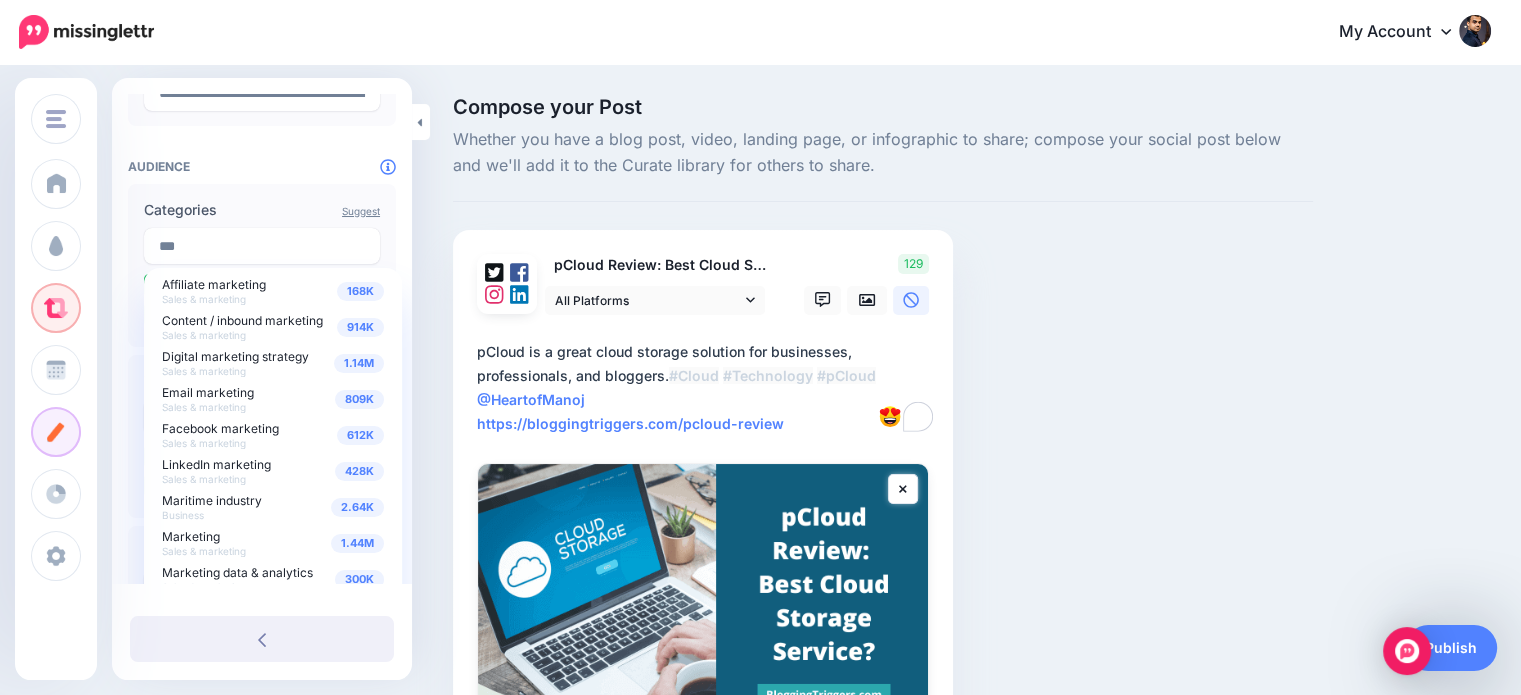 click on "Compose your Post
Whether you have a blog post, video, landing page, or infographic to share; compose your social post below and we'll add it to the Curate library for others to share.
pCloud Review: Best Cloud Storage Service?" at bounding box center (760, 495) 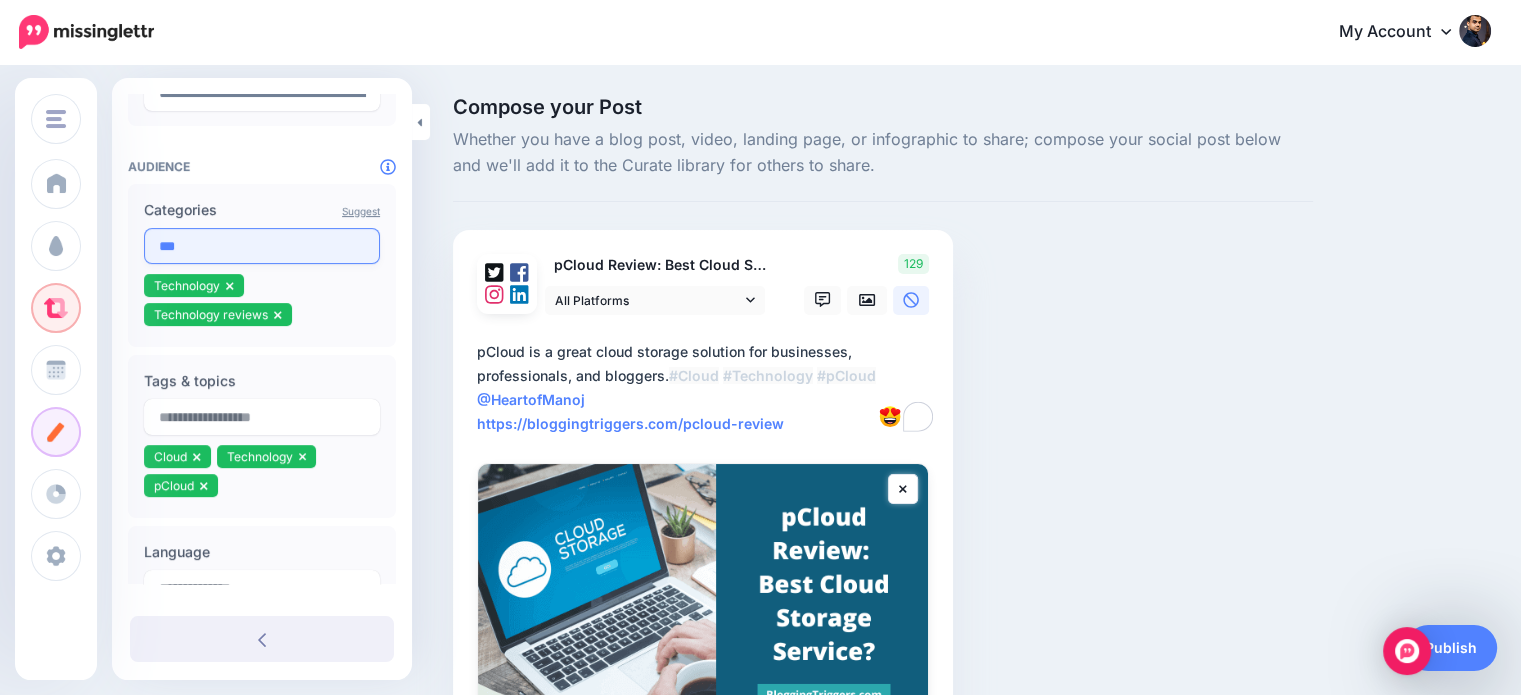 click on "***" at bounding box center [262, 246] 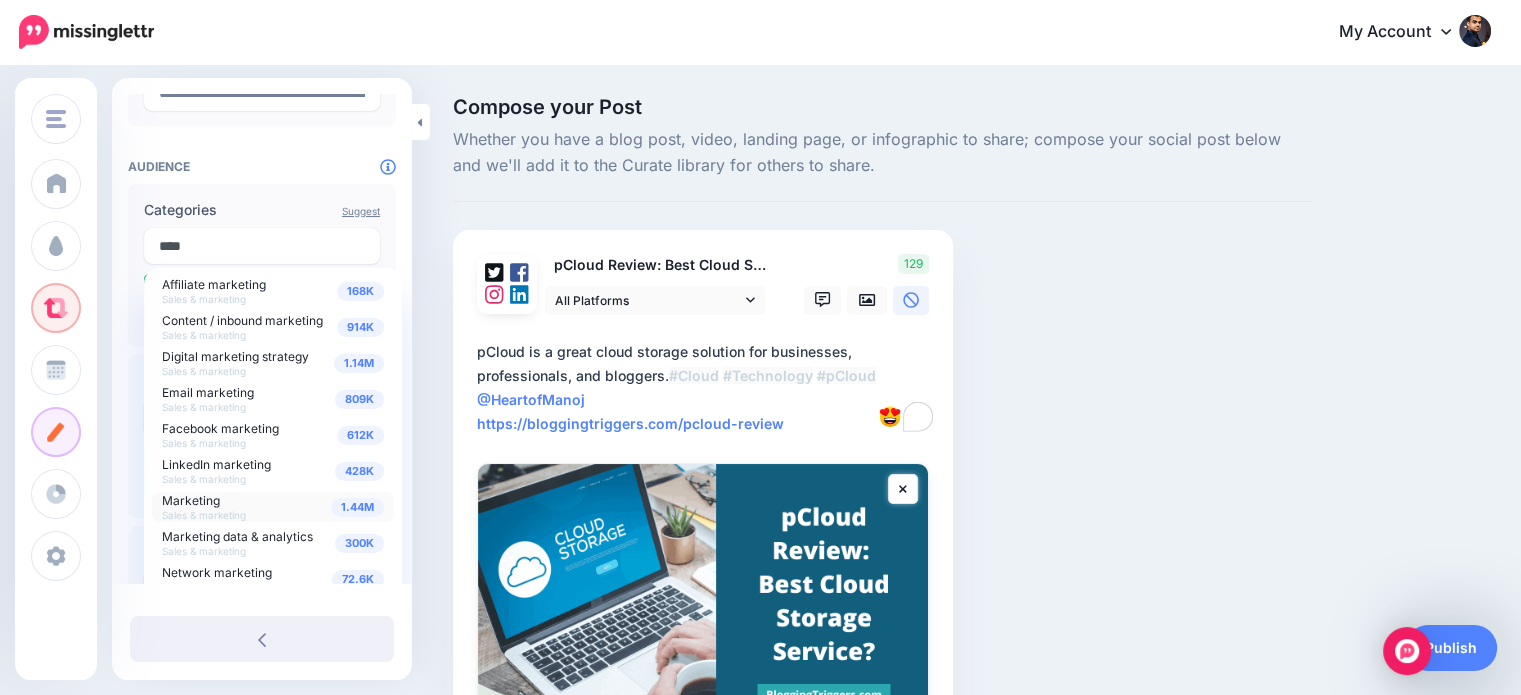 type on "****" 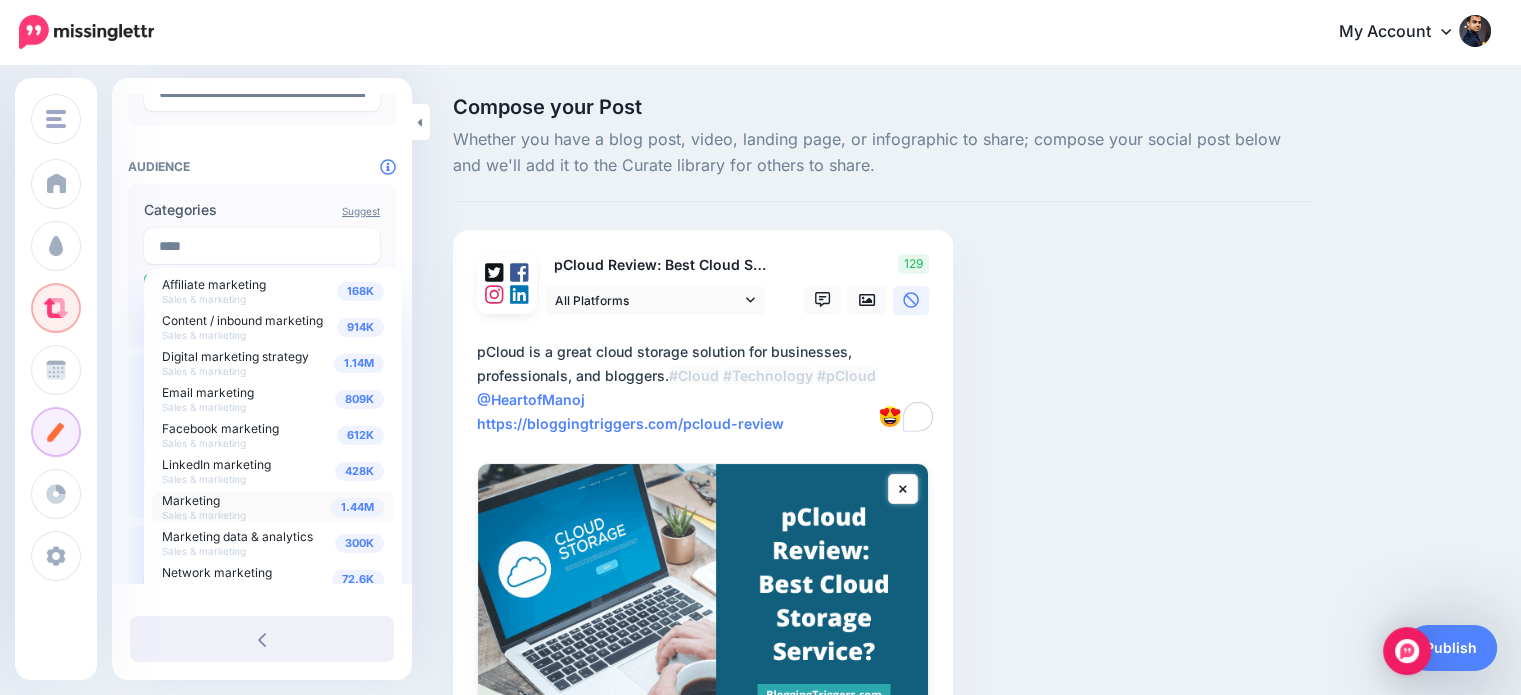 click on "1.44M
Marketing
Sales & marketing" at bounding box center (273, 507) 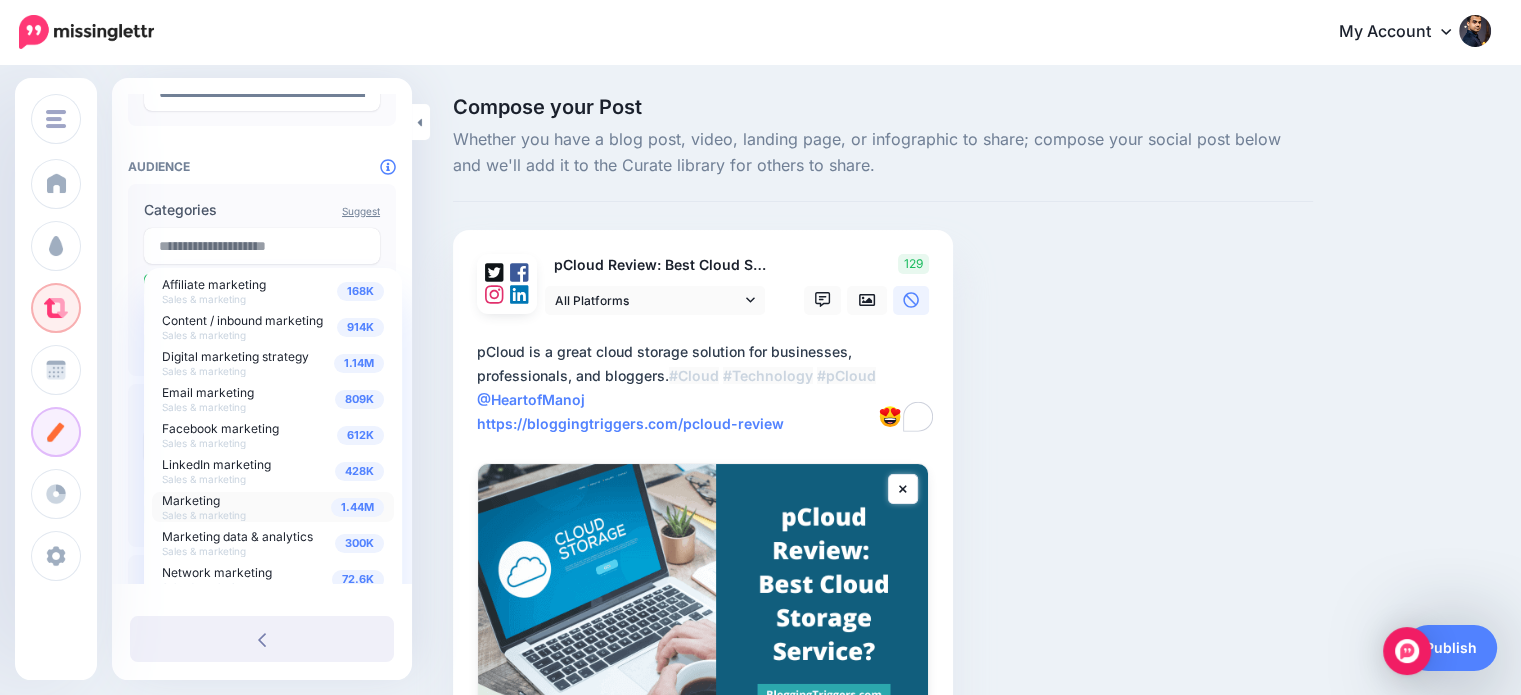 click on "Compose your Post
Whether you have a blog post, video, landing page, or infographic to share; compose your social post below and we'll add it to the Curate library for others to share.
pCloud Review: Best Cloud Storage Service?" at bounding box center [760, 495] 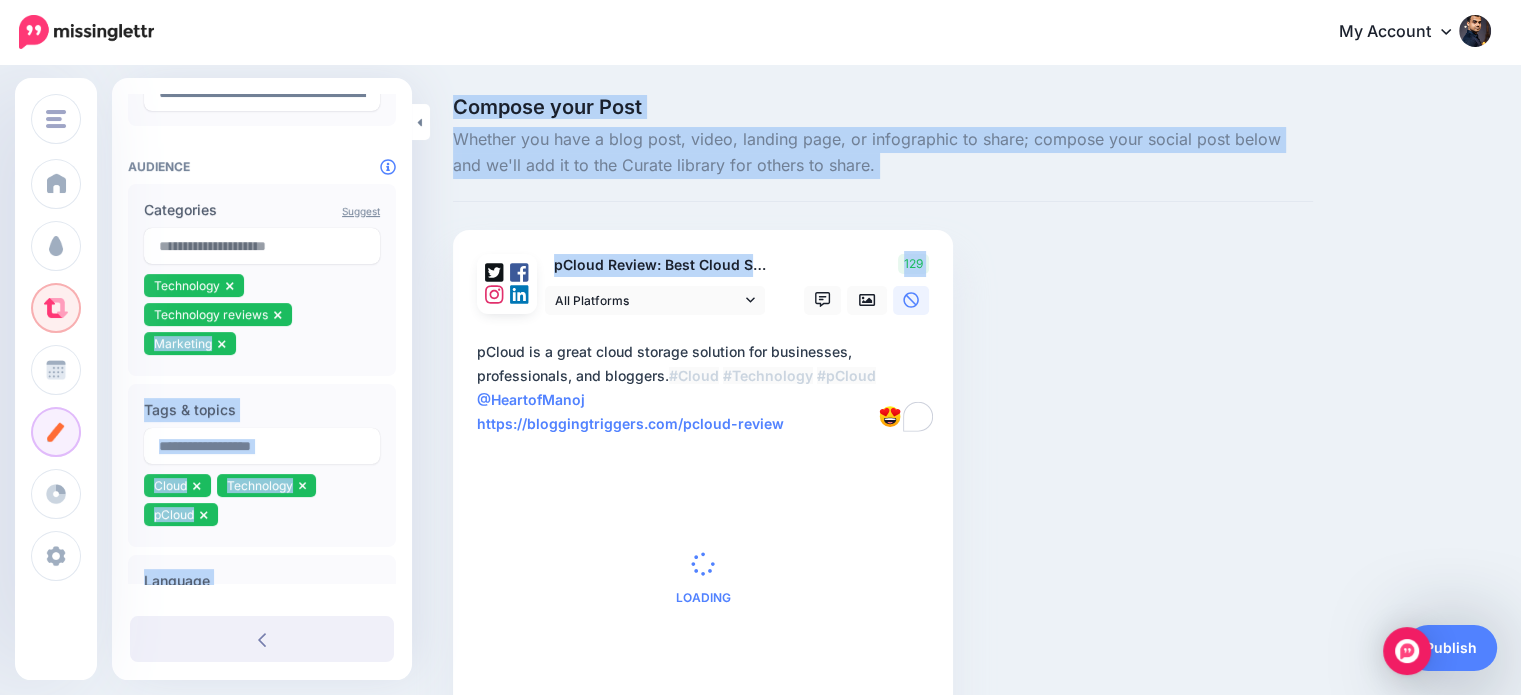 drag, startPoint x: 400, startPoint y: 348, endPoint x: 416, endPoint y: 427, distance: 80.60397 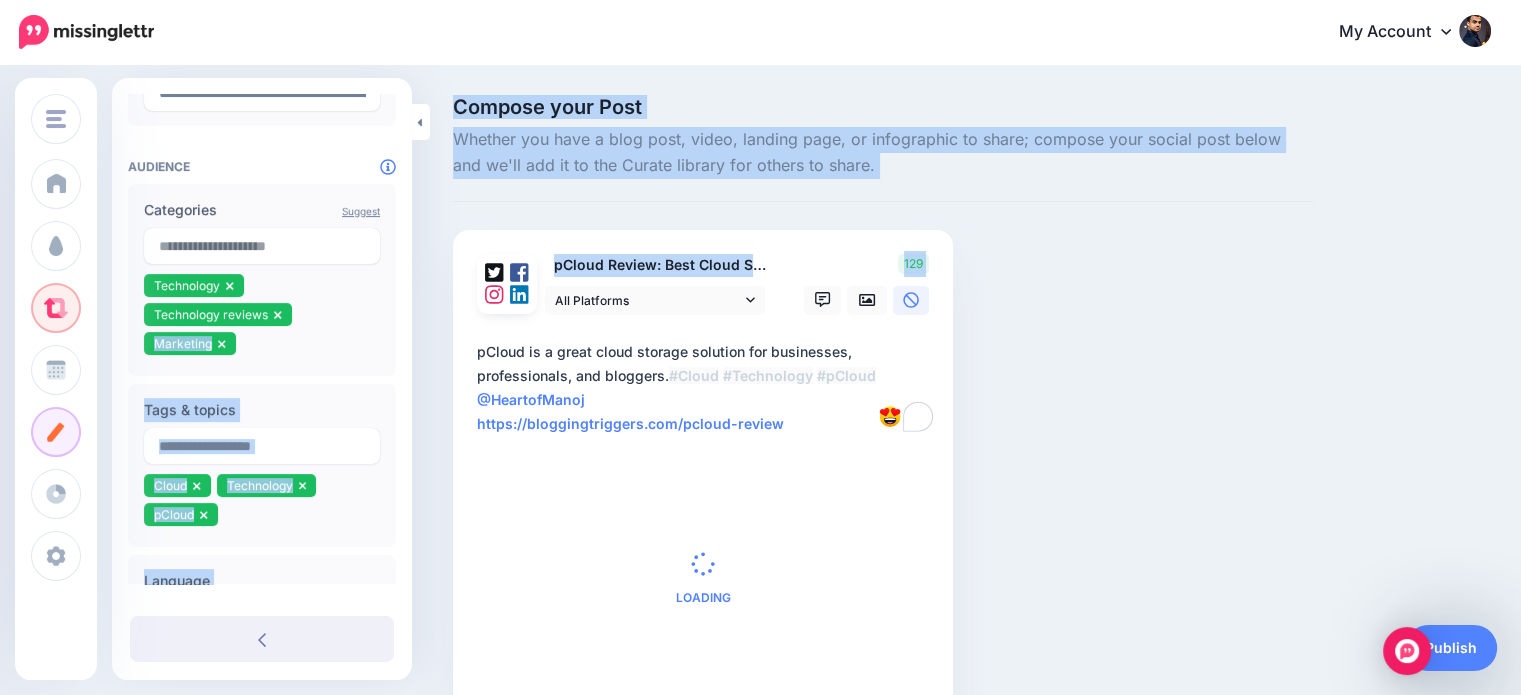 click on "BloggingTriggers
BloggingTriggers
HowToBoy Blog
Add Workspace
Dashboard
Campaigns
Curate
Schedule
Create
|" at bounding box center [760, 436] 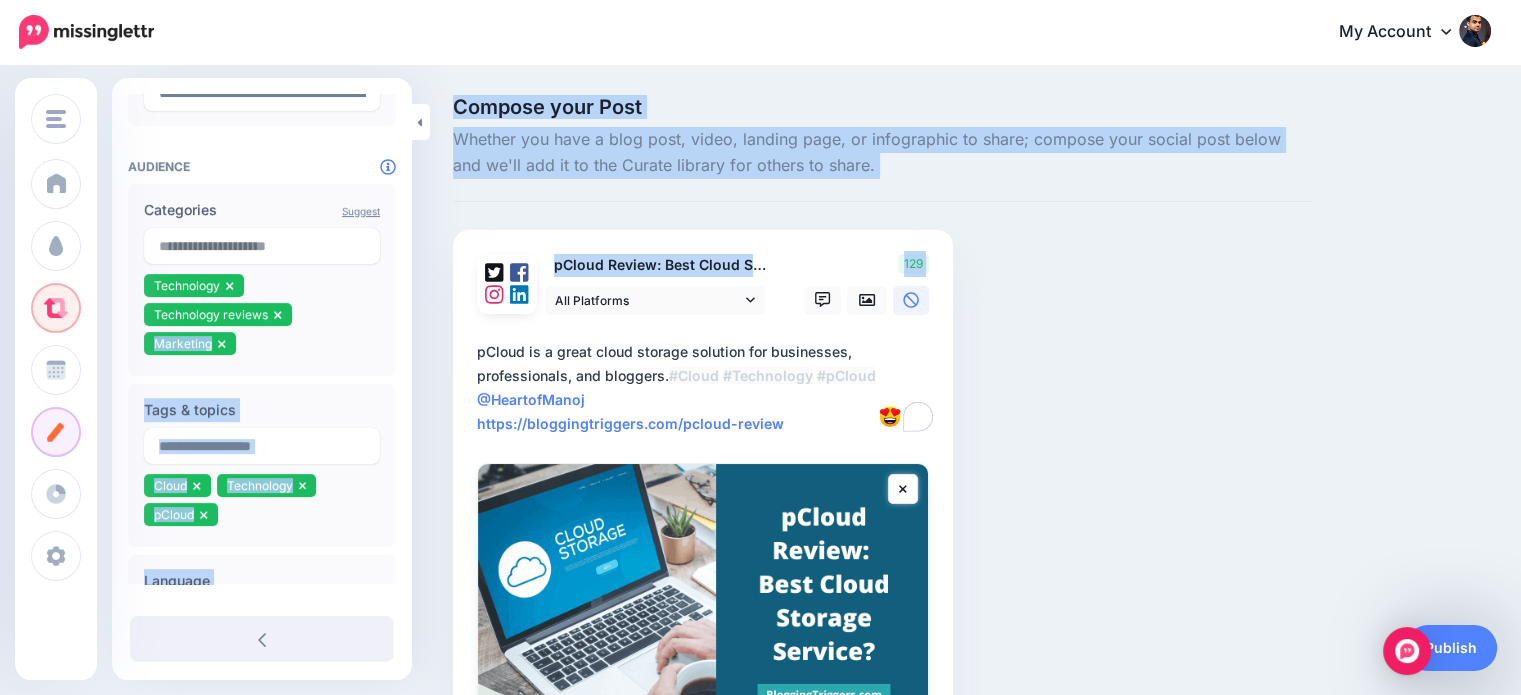 click on "Compose your Post
Whether you have a blog post, video, landing page, or infographic to share; compose your social post below and we'll add it to the Curate library for others to share.
pCloud Review: Best Cloud Storage Service?" at bounding box center [760, 495] 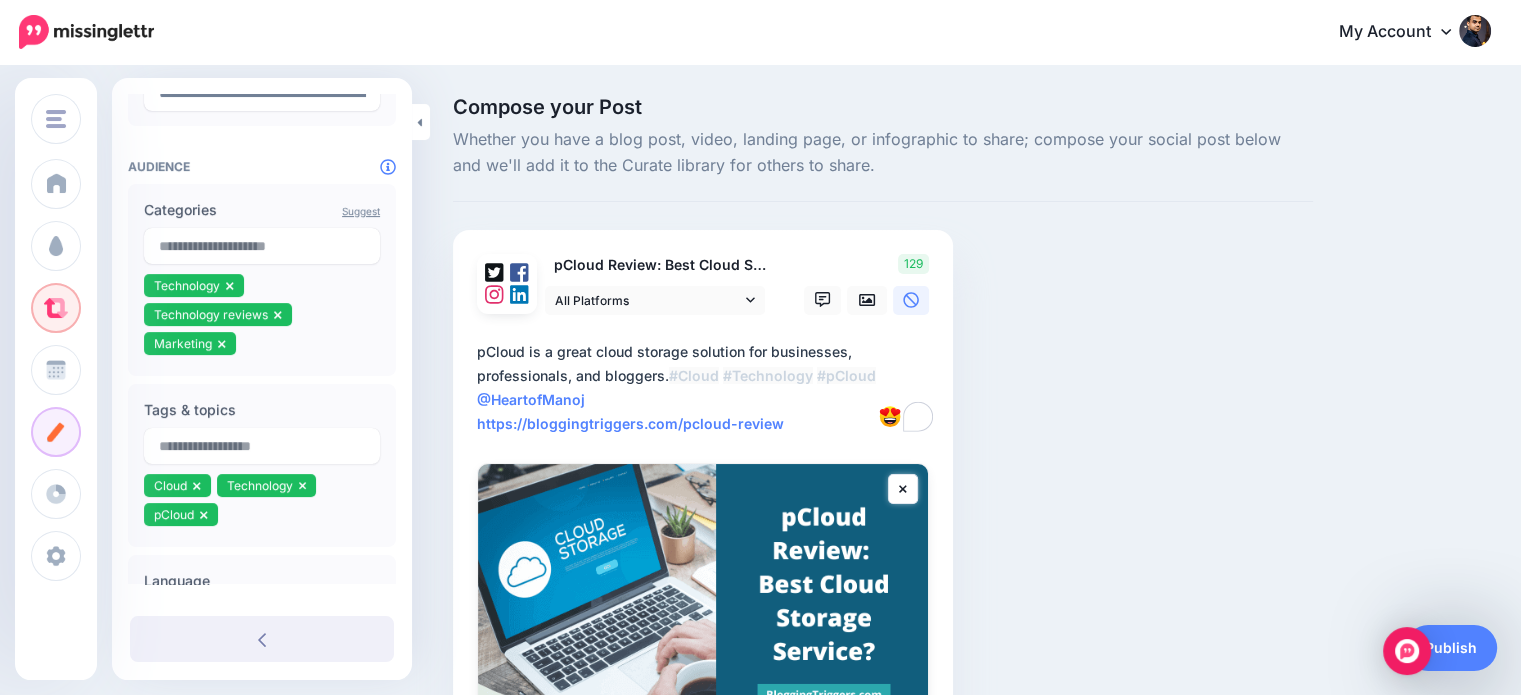 scroll, scrollTop: 528, scrollLeft: 0, axis: vertical 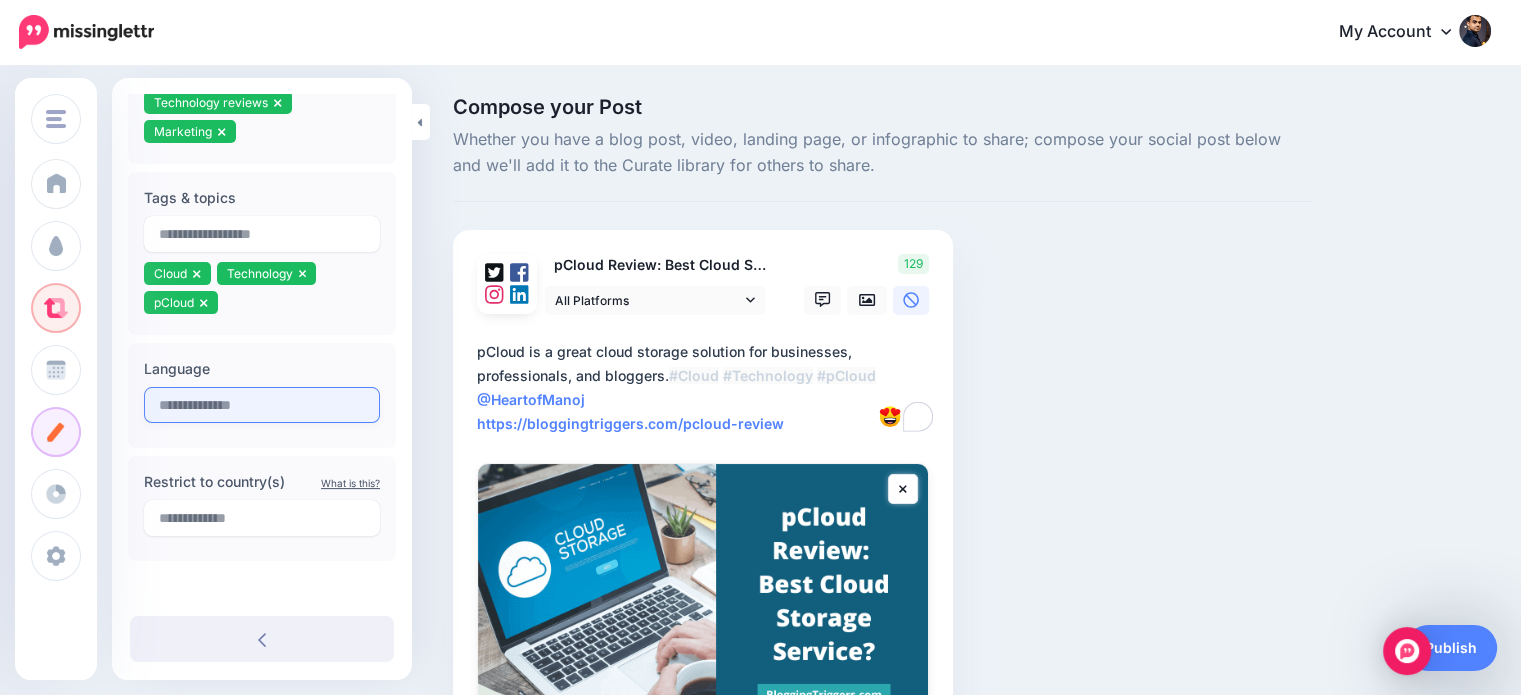 click at bounding box center (262, 405) 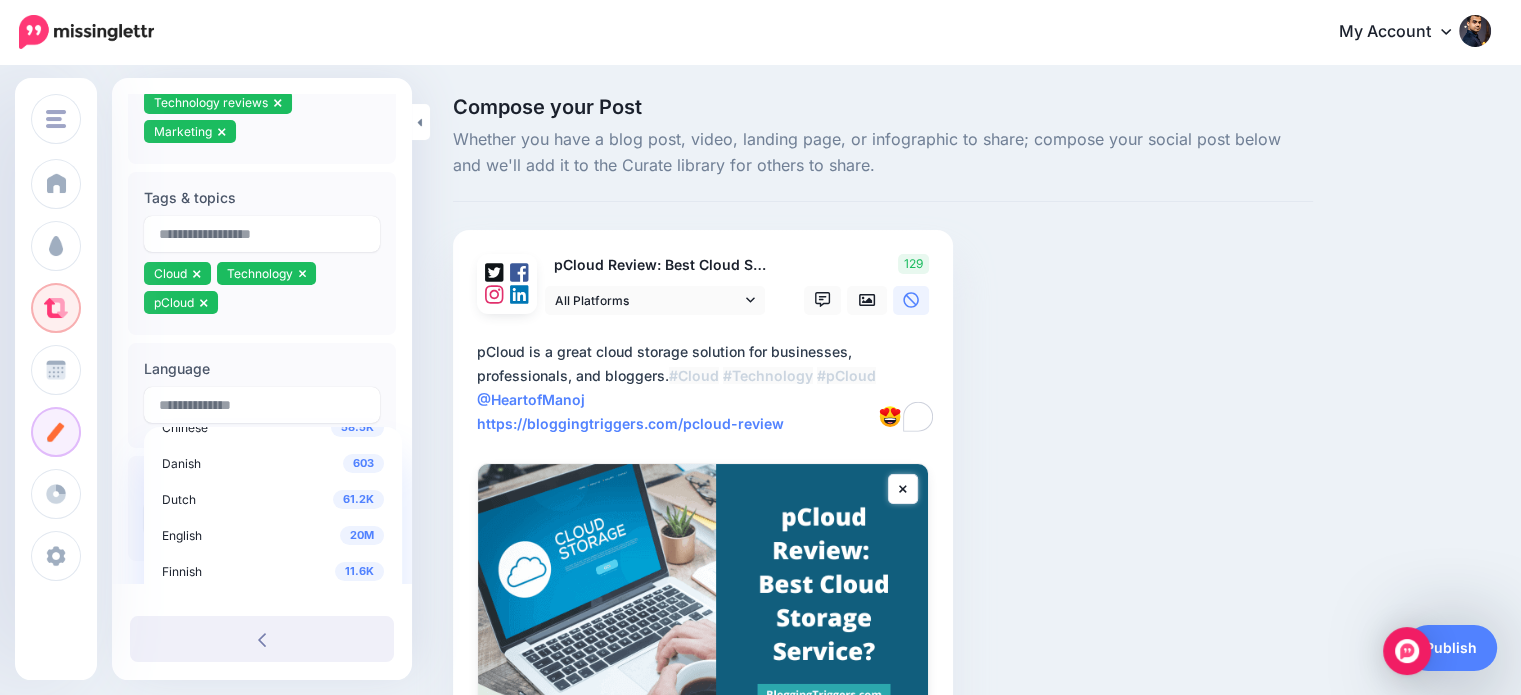 scroll, scrollTop: 65, scrollLeft: 0, axis: vertical 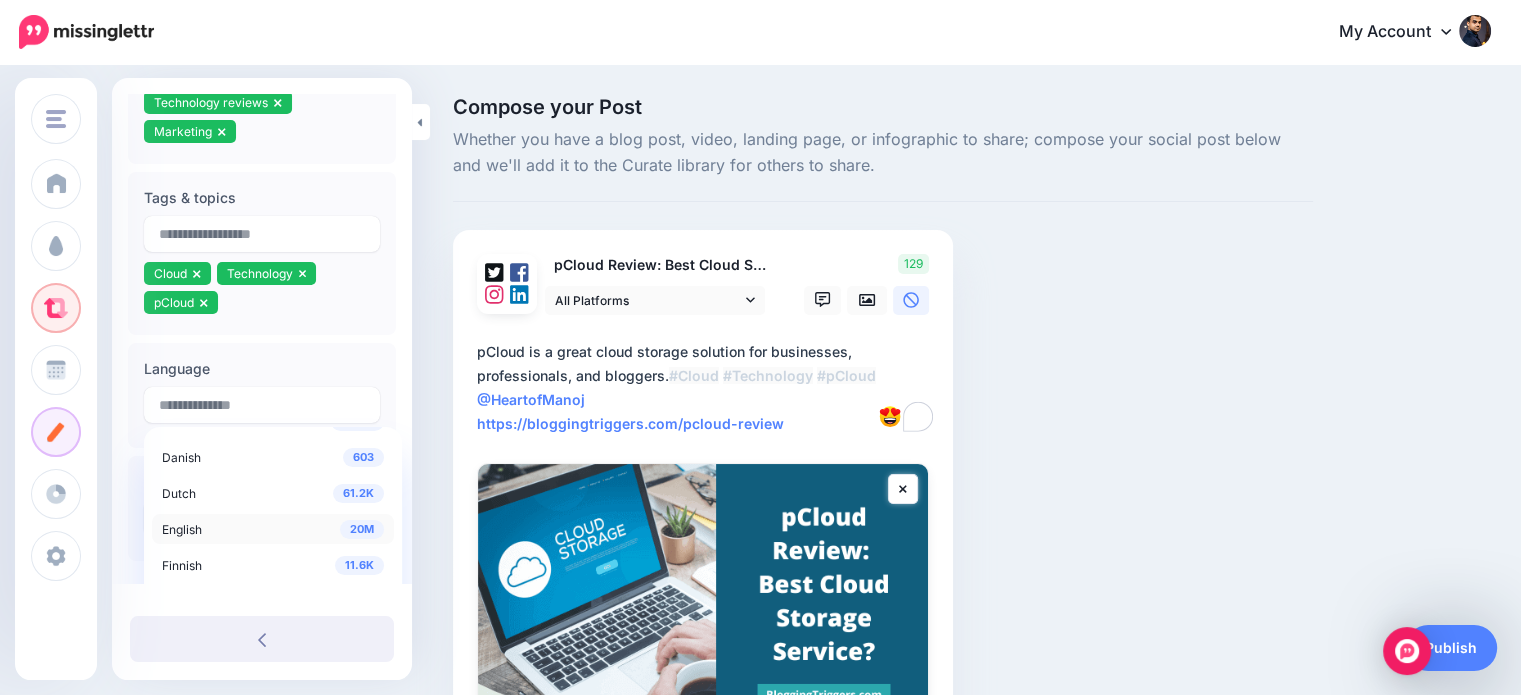 click on "20M" at bounding box center [362, 529] 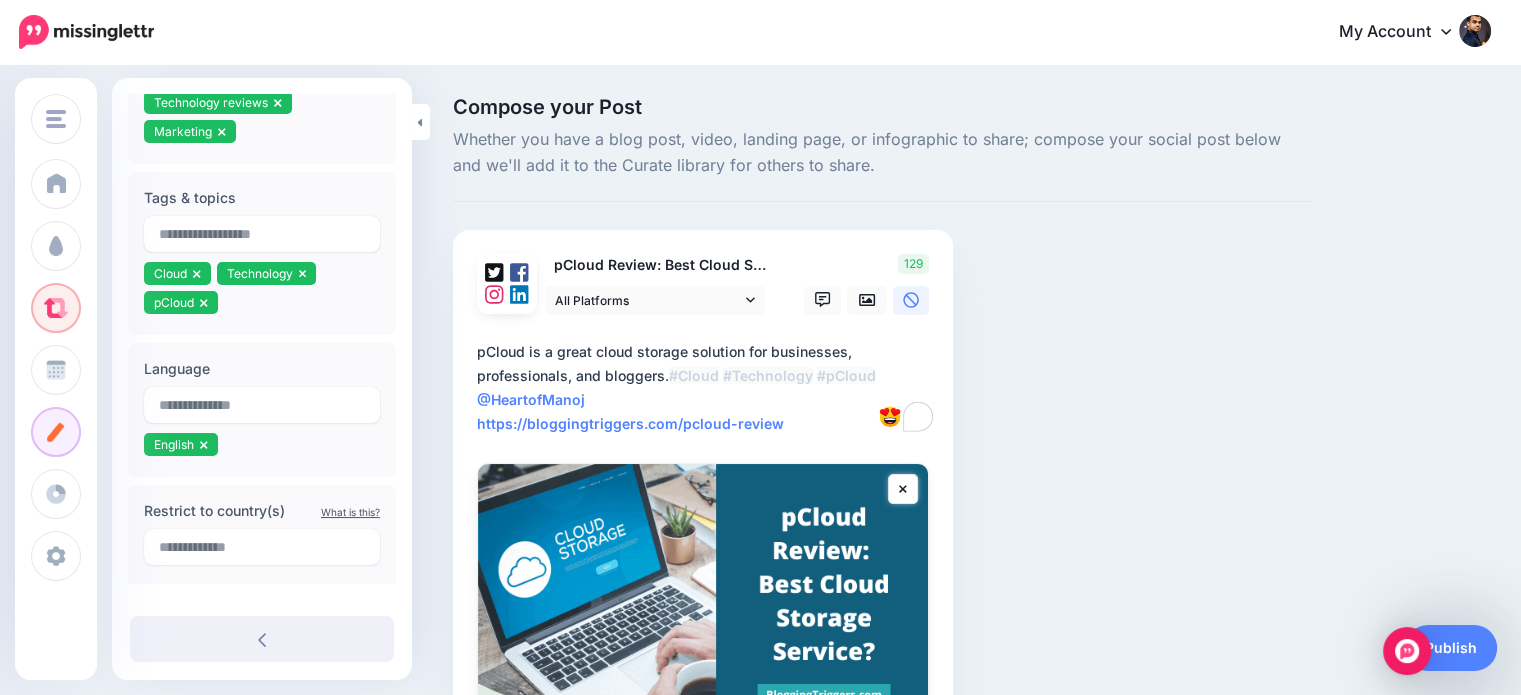 click on "Compose your Post
Whether you have a blog post, video, landing page, or infographic to share; compose your social post below and we'll add it to the Curate library for others to share.
pCloud Review: Best Cloud Storage Service?" at bounding box center (883, 495) 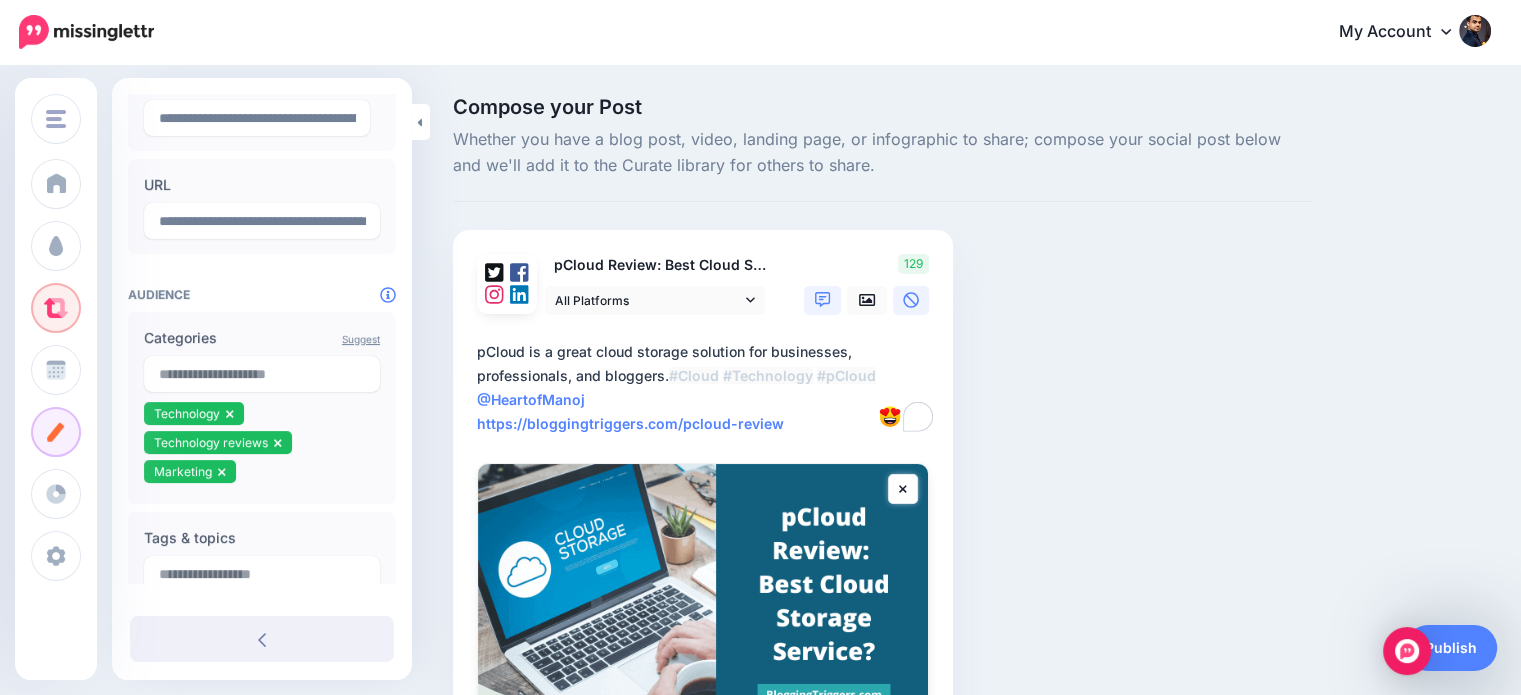 scroll, scrollTop: 105, scrollLeft: 0, axis: vertical 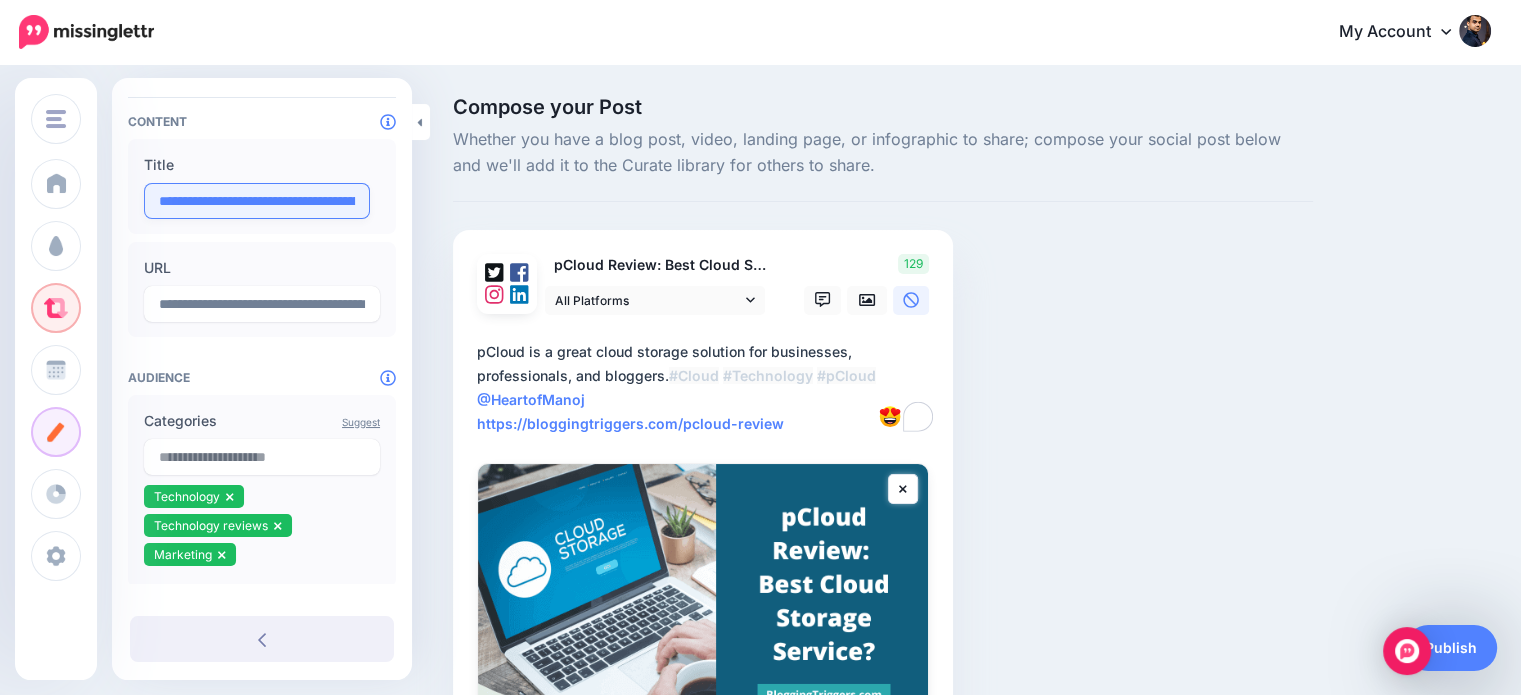 click on "**********" at bounding box center [257, 201] 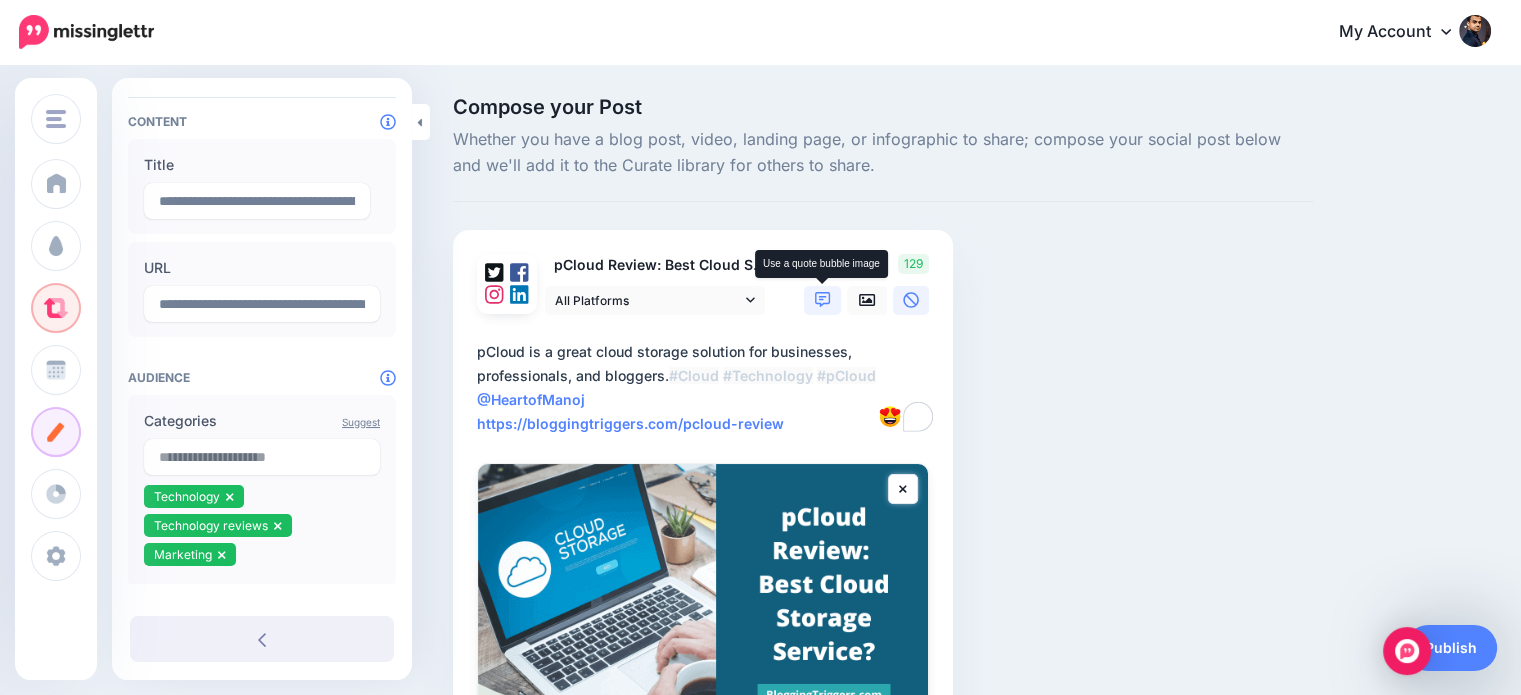 click 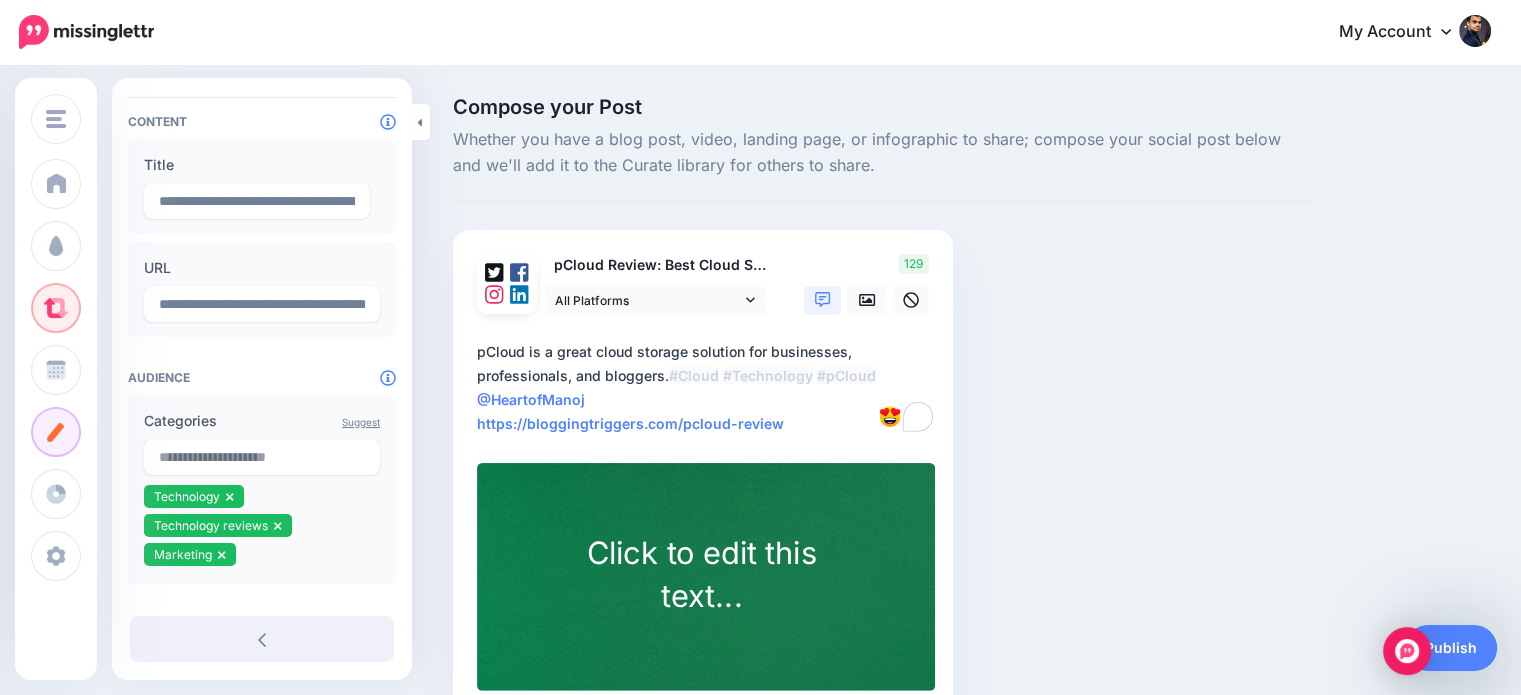 click on "Click to edit this text..." at bounding box center [701, 575] 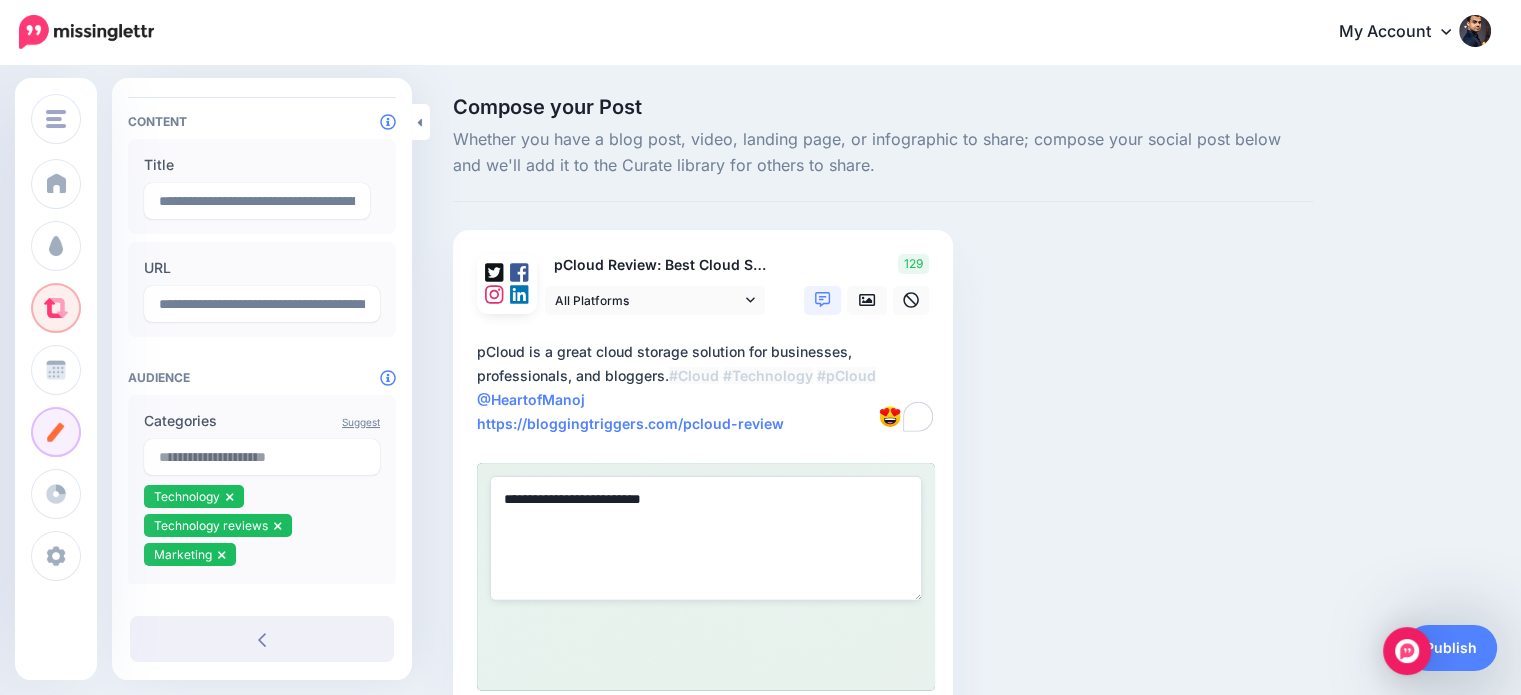 paste on "**********" 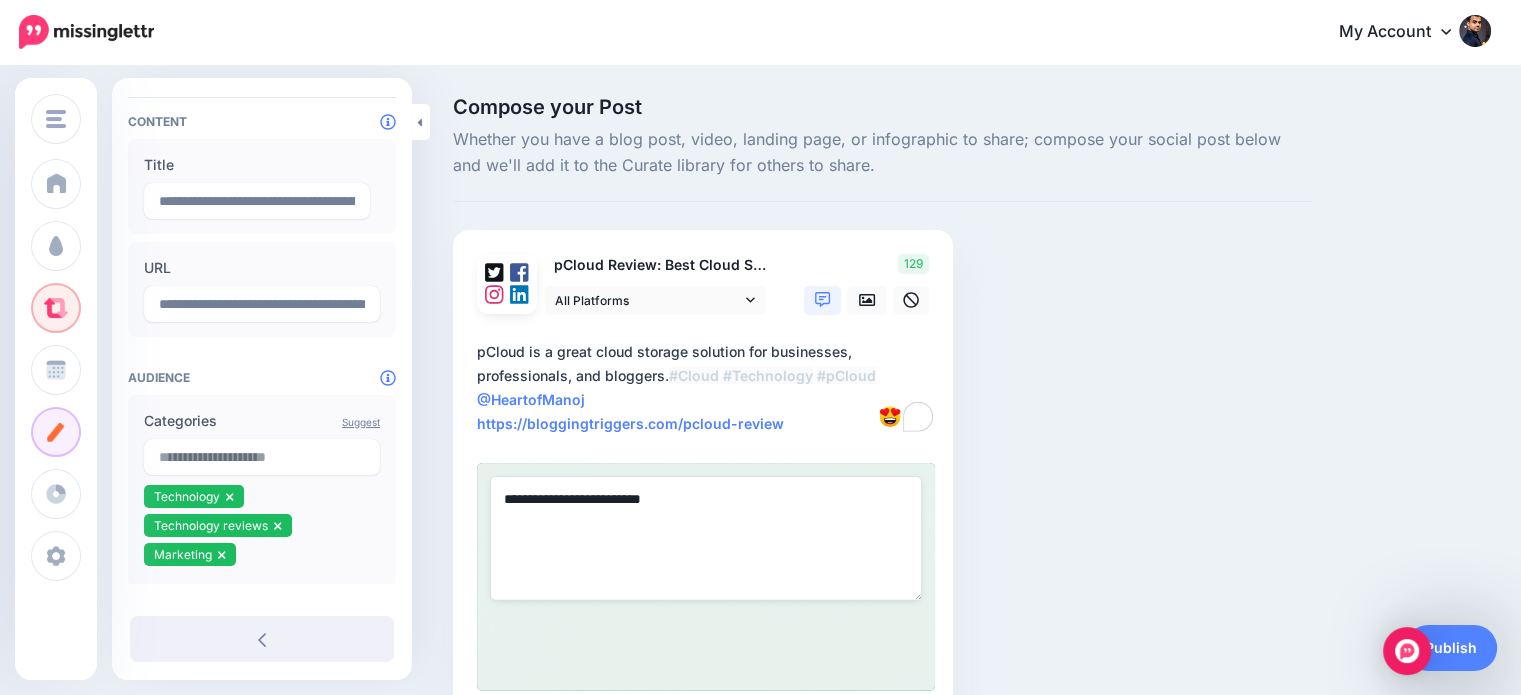 type on "**********" 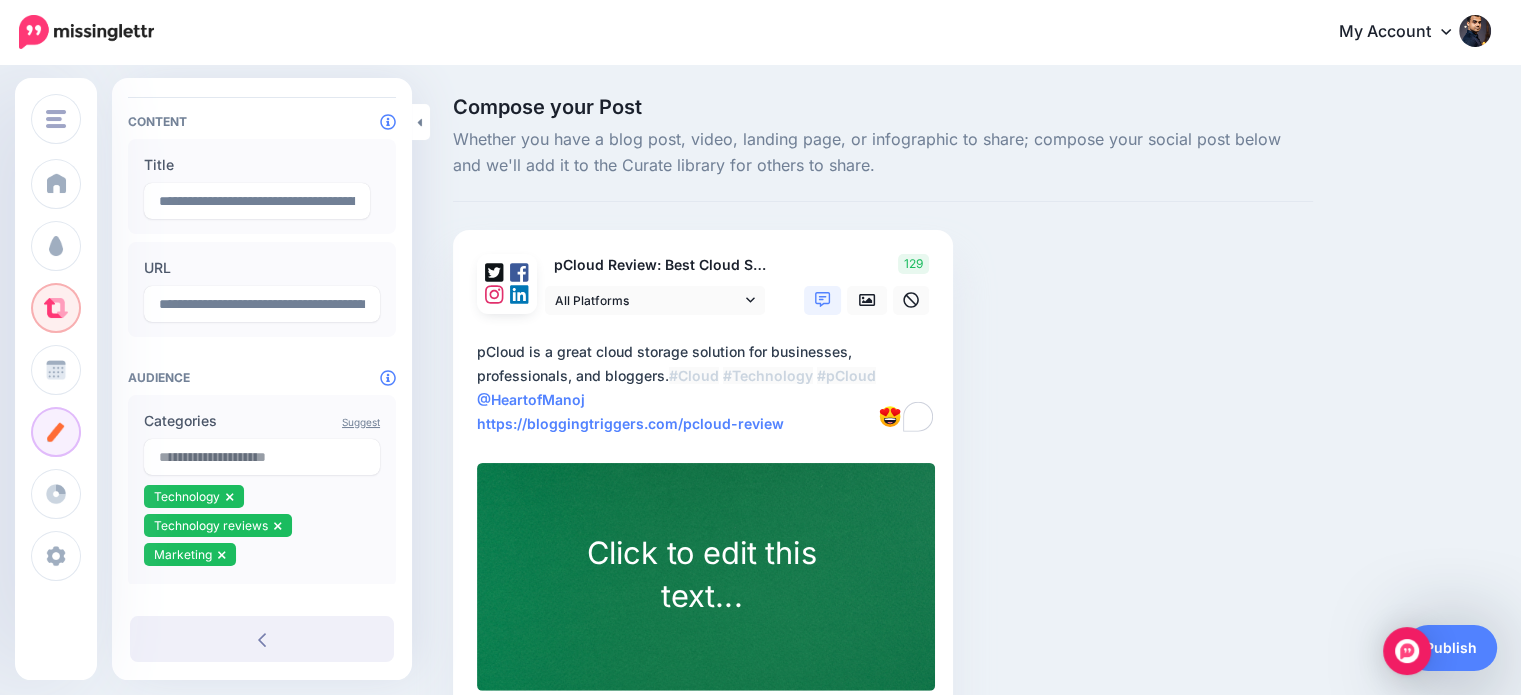 click on "Compose your Post
Whether you have a blog post, video, landing page, or infographic to share; compose your social post below and we'll add it to the Curate library for others to share.
pCloud Review: Best Cloud Storage Service?" at bounding box center [883, 436] 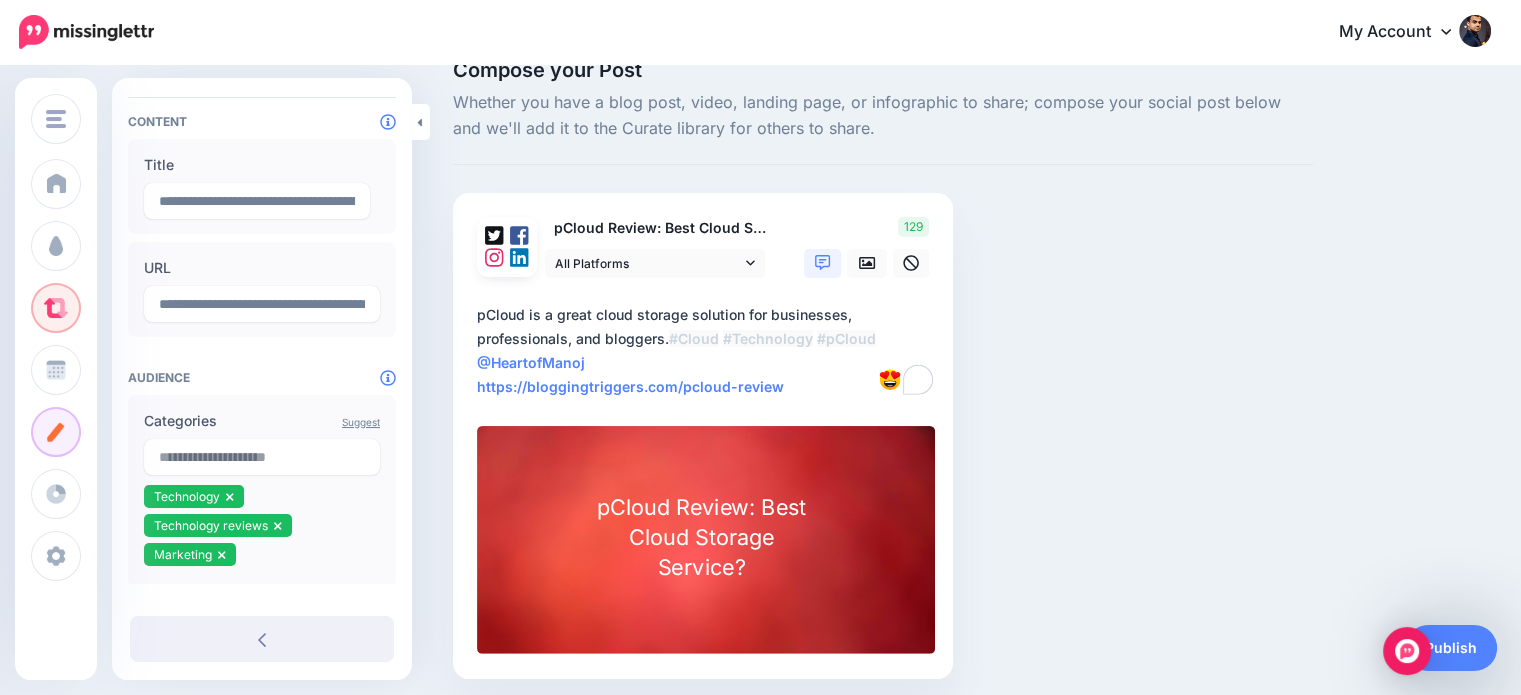 scroll, scrollTop: 39, scrollLeft: 0, axis: vertical 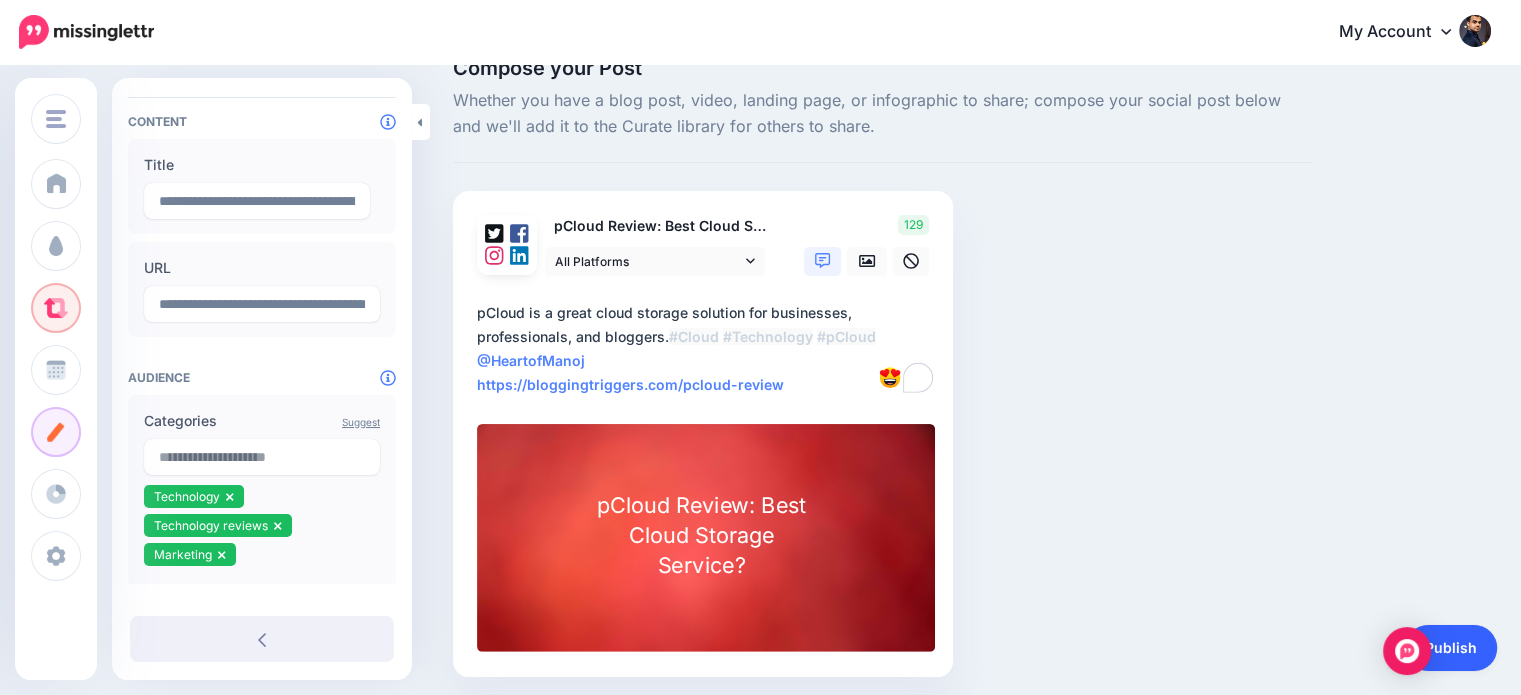 click on "Publish" at bounding box center (1451, 648) 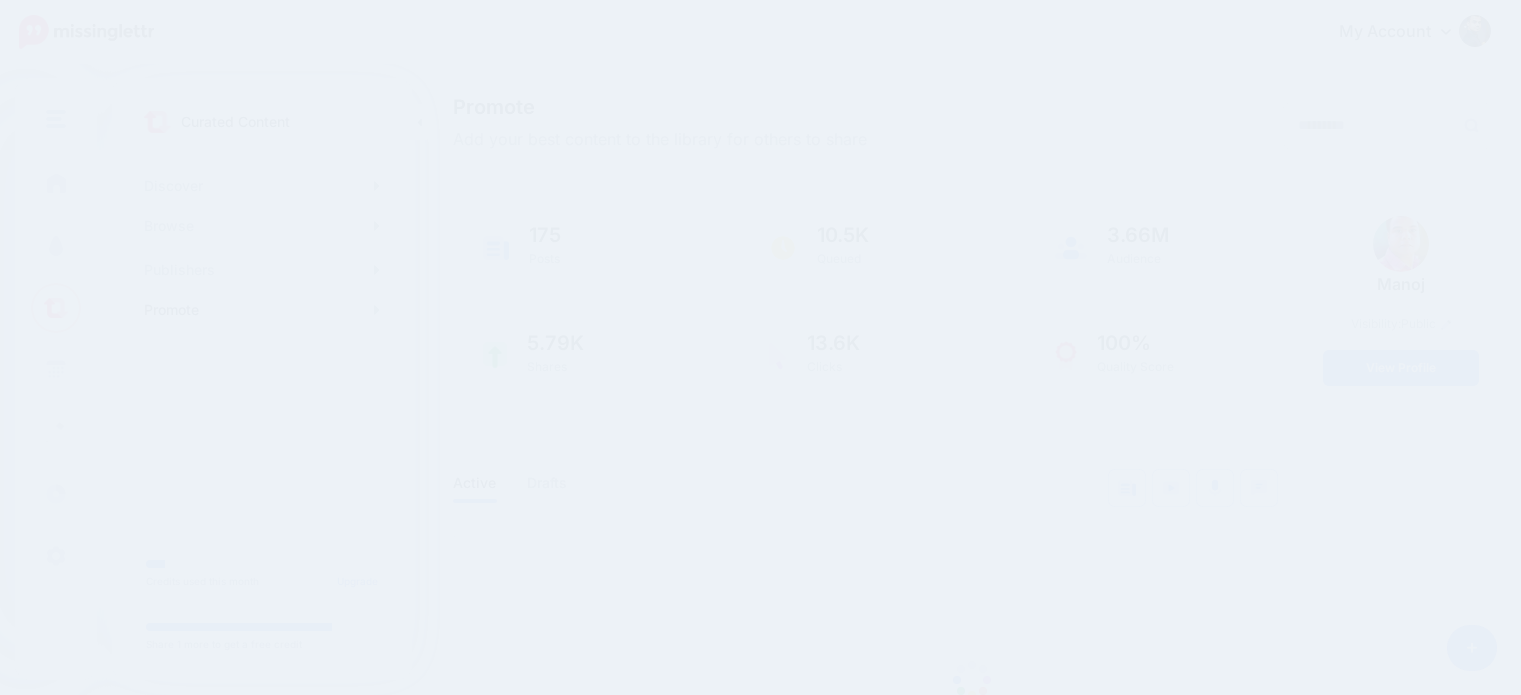 scroll, scrollTop: 0, scrollLeft: 0, axis: both 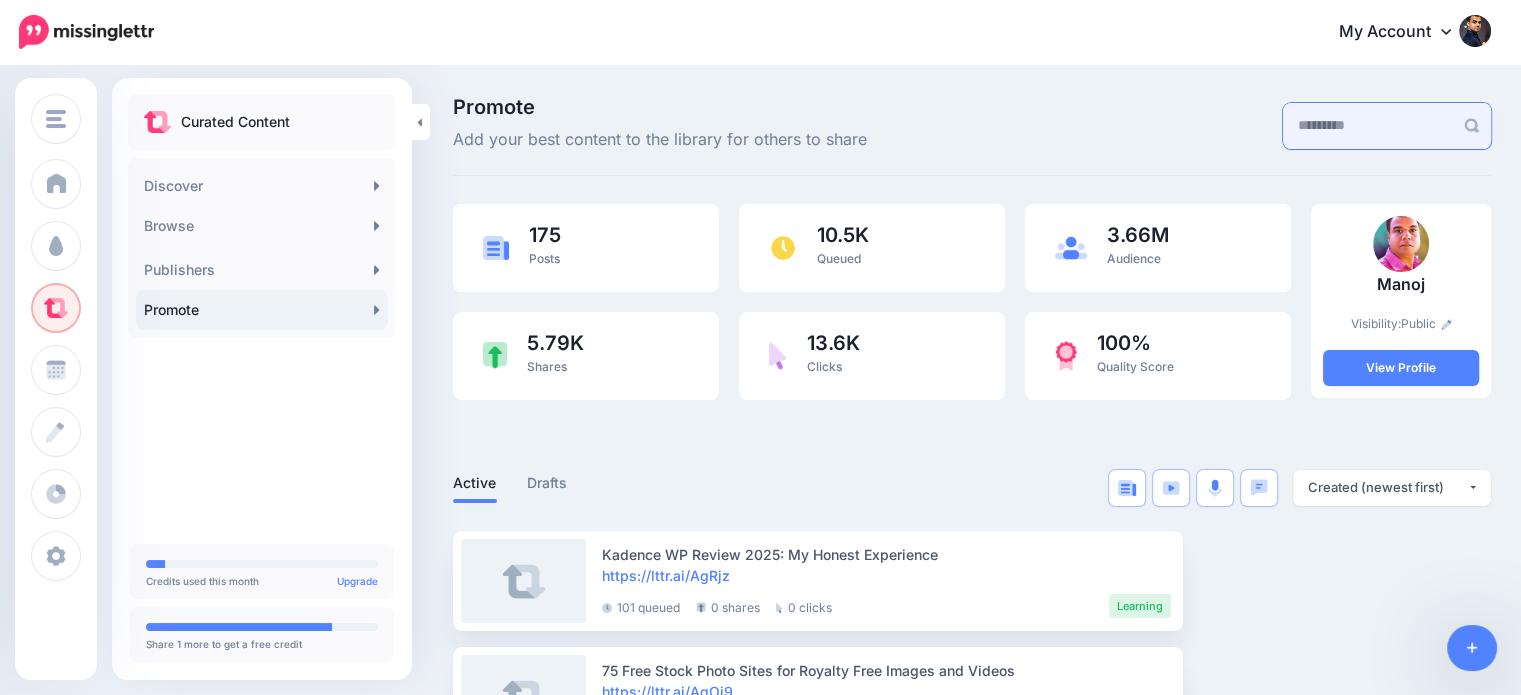 click at bounding box center (1368, 126) 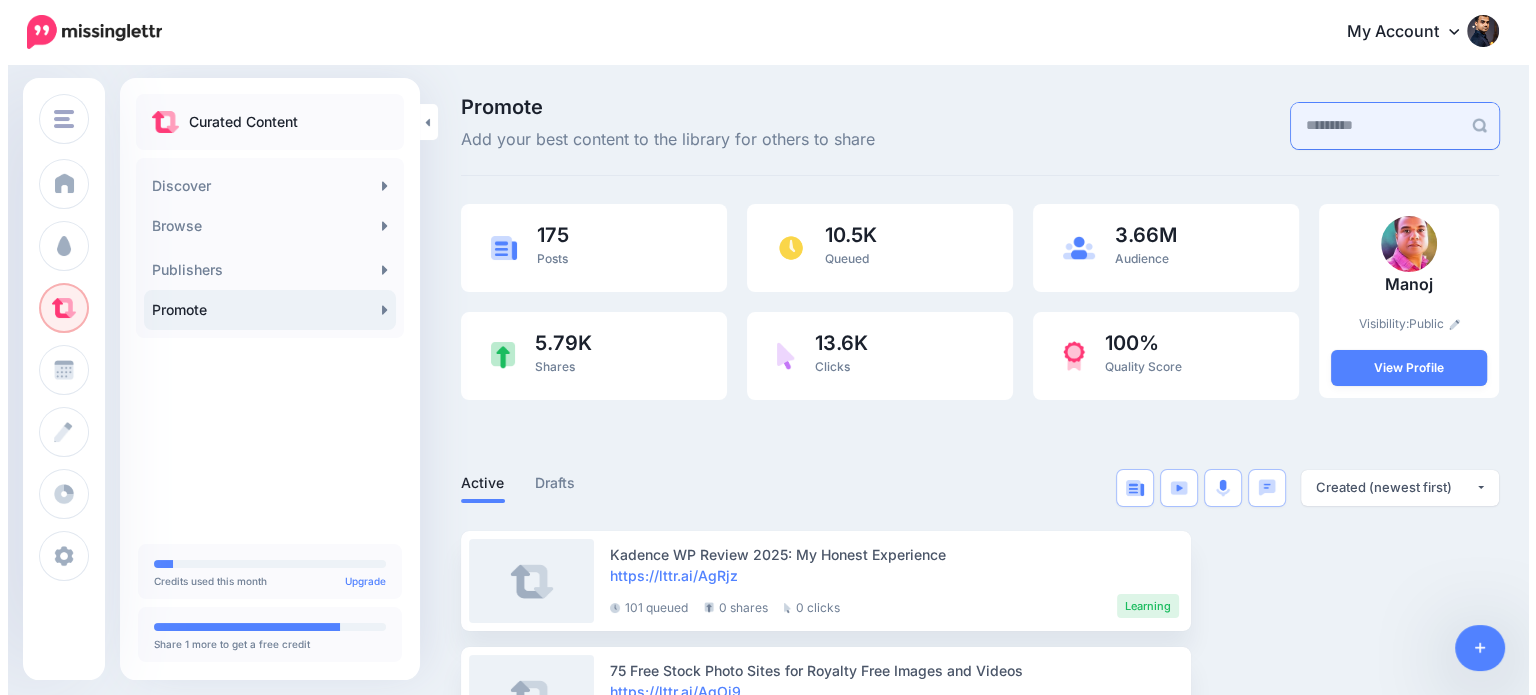 scroll, scrollTop: 0, scrollLeft: 0, axis: both 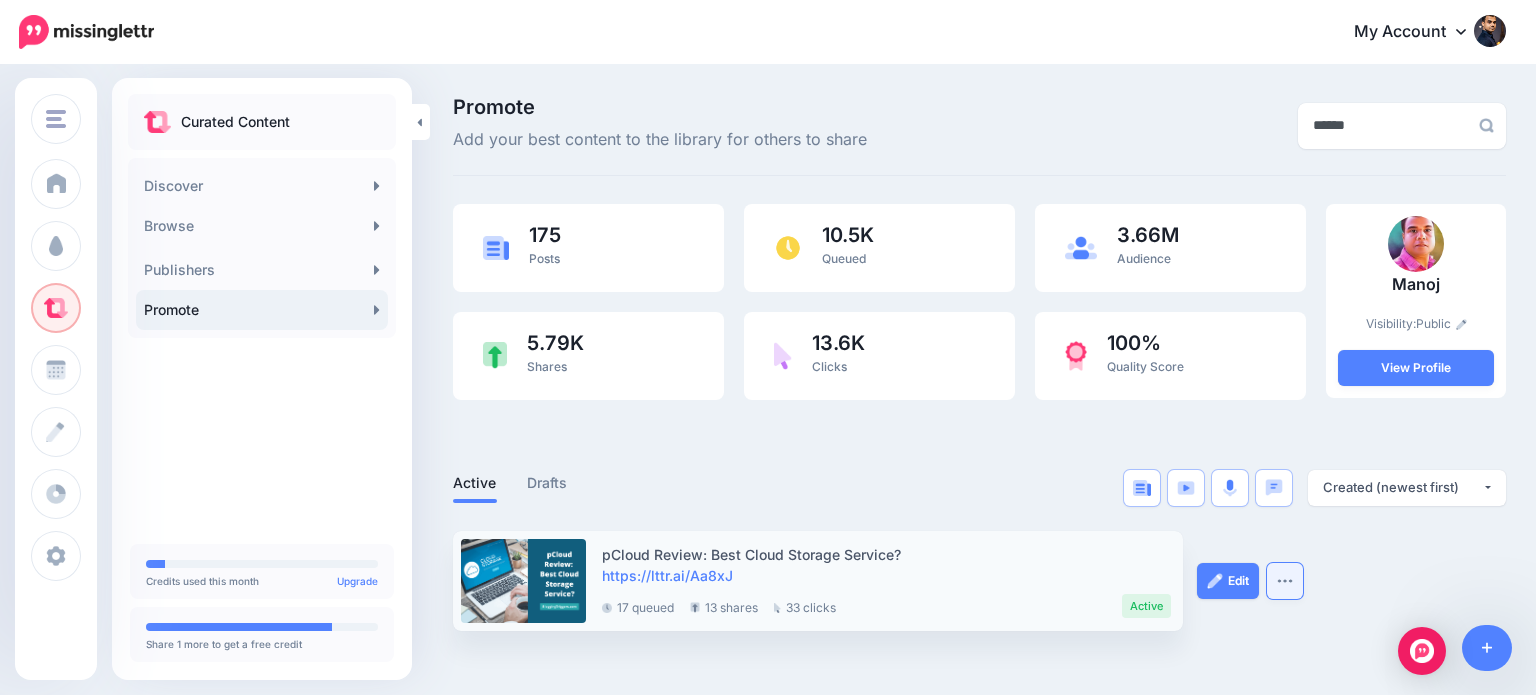 type on "******" 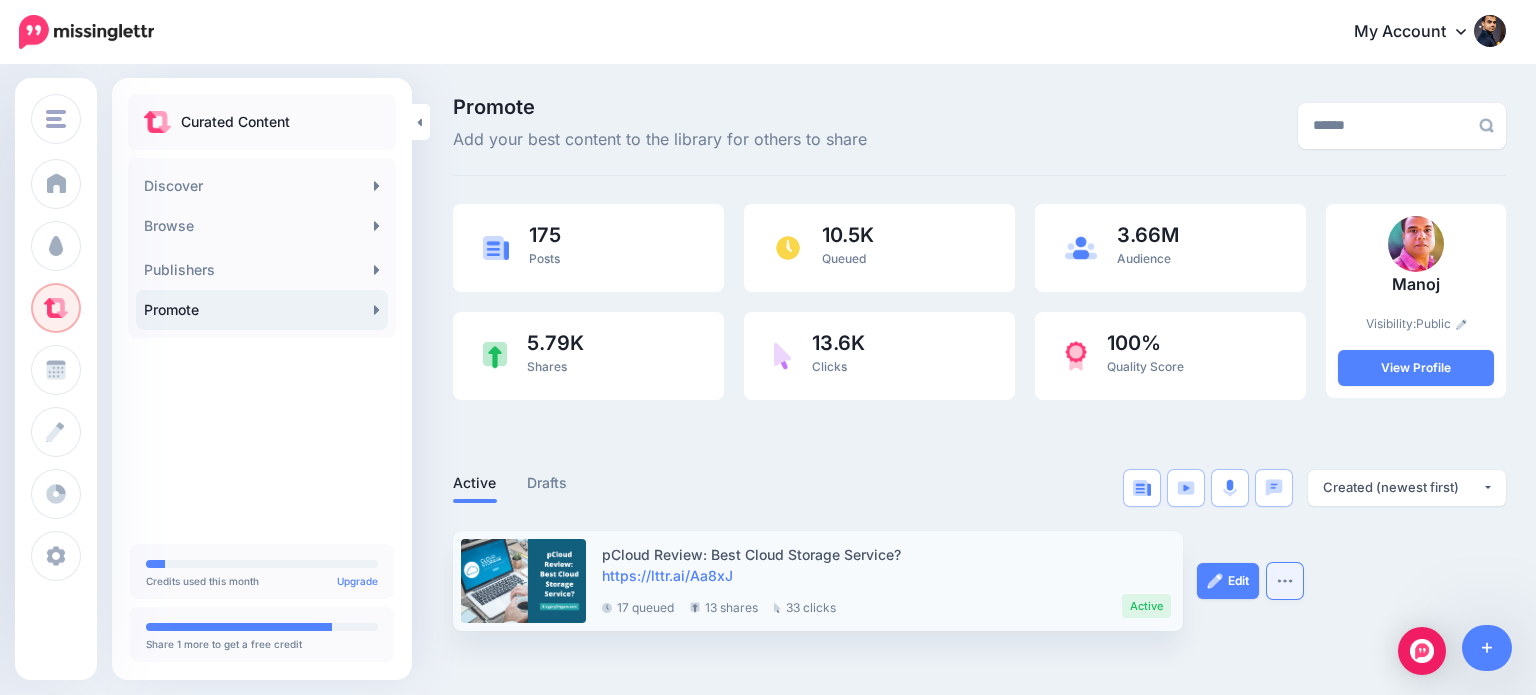 click at bounding box center [1285, 581] 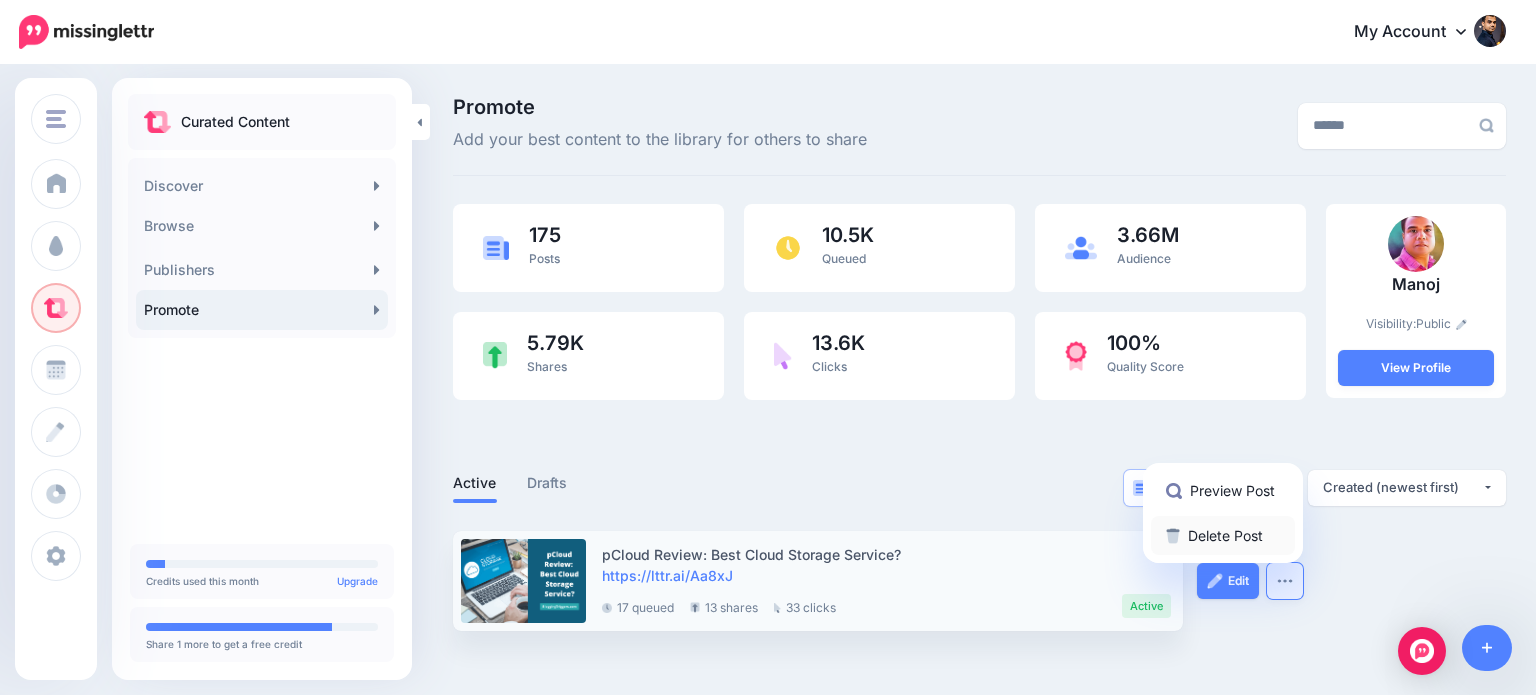 click on "Delete Post" at bounding box center [1223, 535] 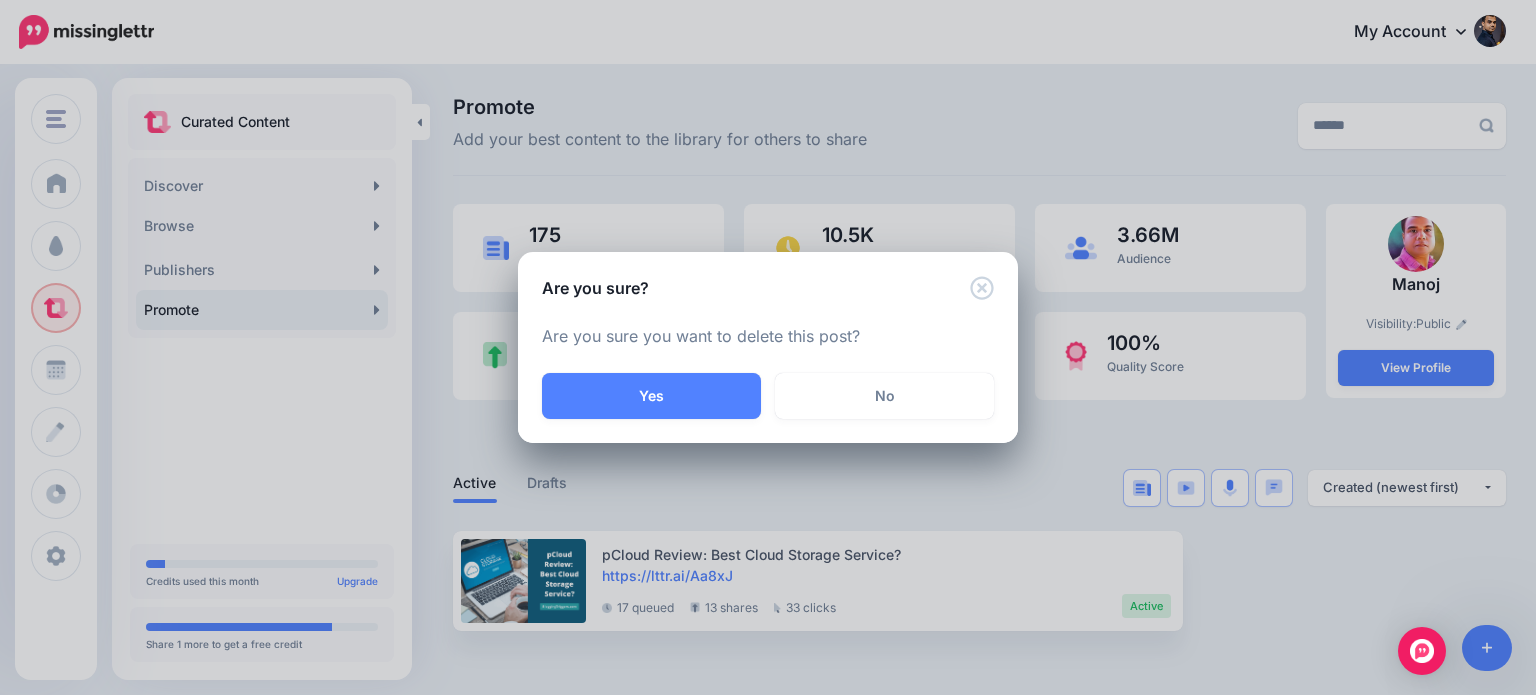 drag, startPoint x: 743, startPoint y: 409, endPoint x: 937, endPoint y: 450, distance: 198.28514 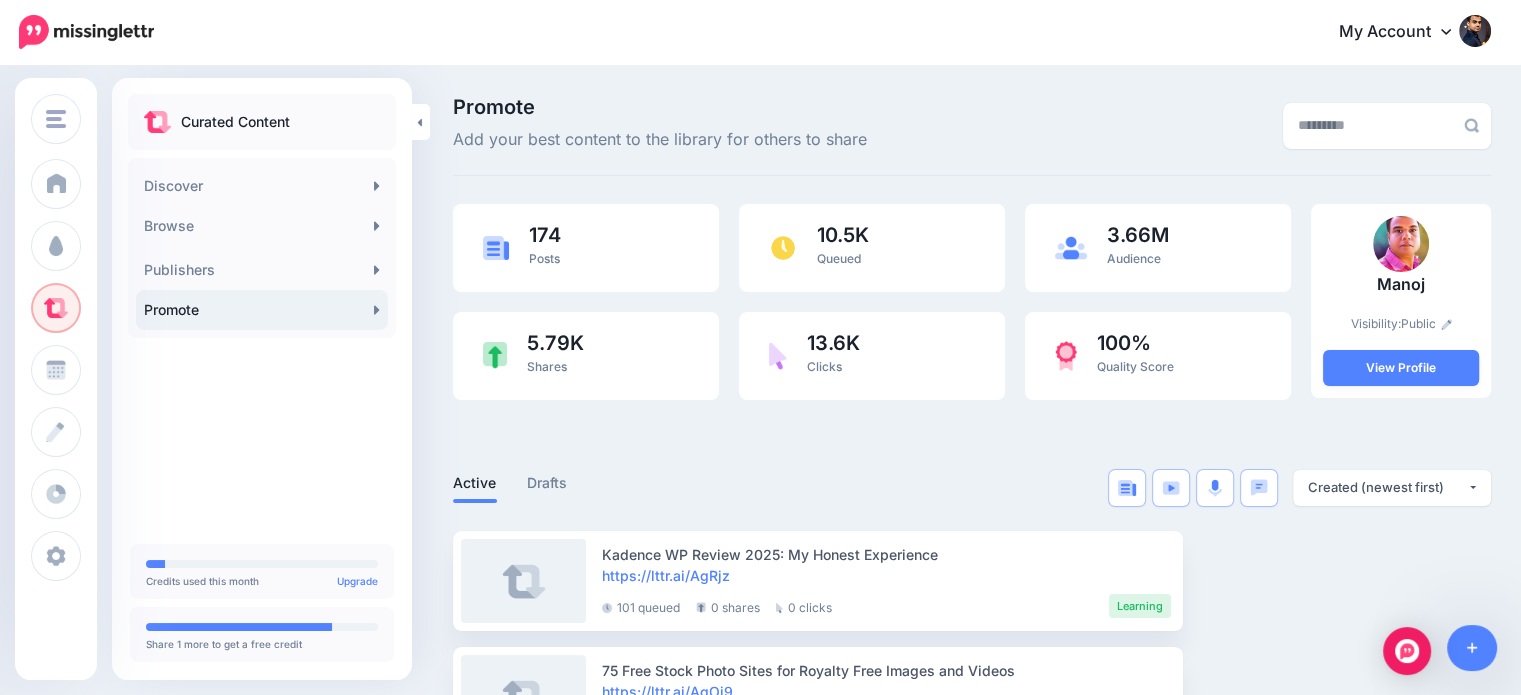 scroll, scrollTop: 0, scrollLeft: 0, axis: both 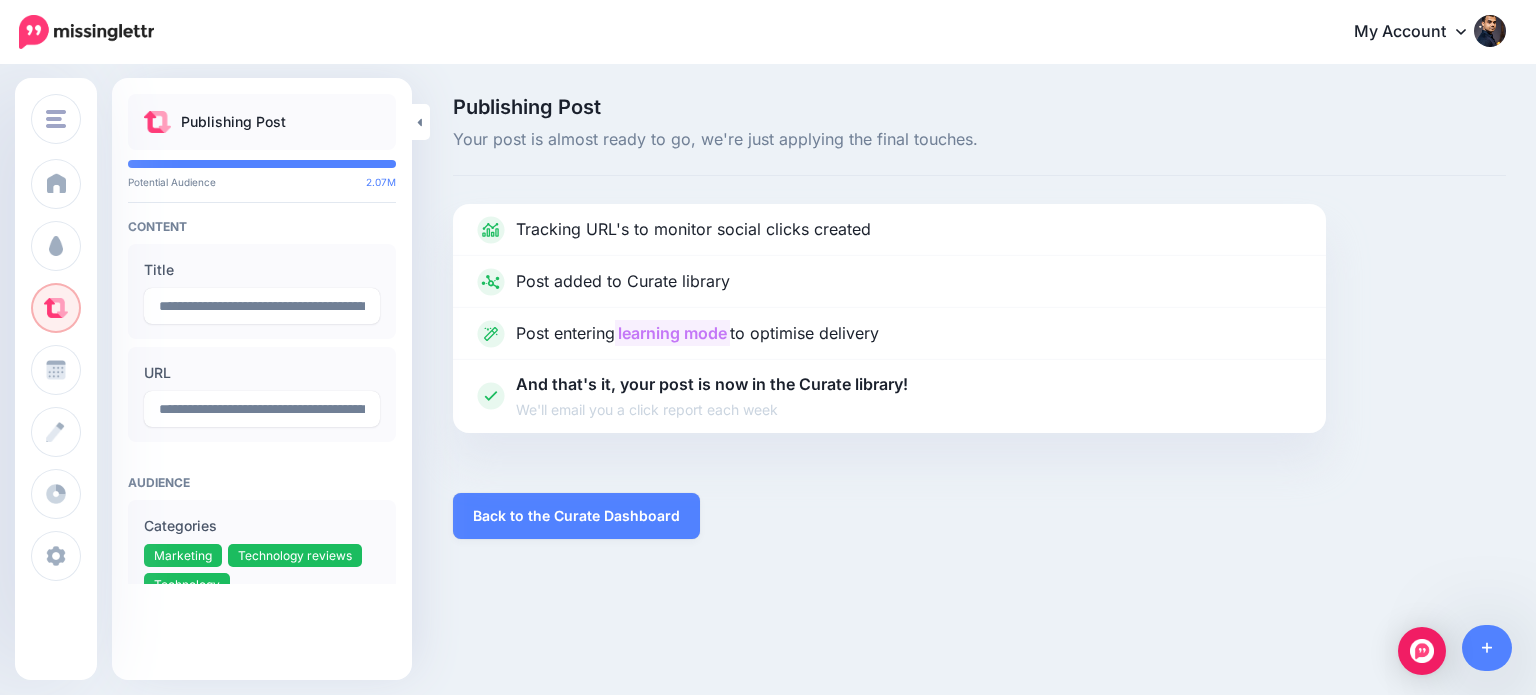 drag, startPoint x: 573, startPoint y: 517, endPoint x: 549, endPoint y: 476, distance: 47.507893 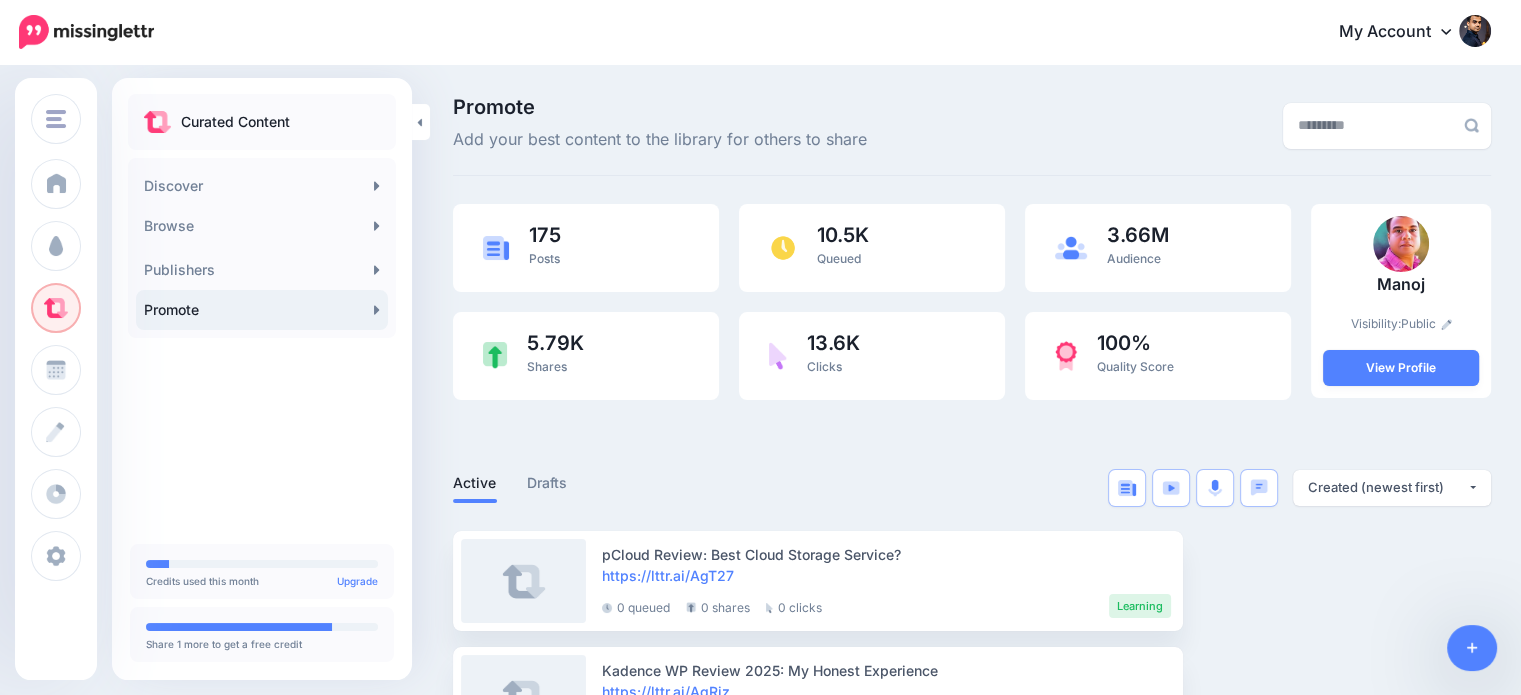 scroll, scrollTop: 0, scrollLeft: 0, axis: both 